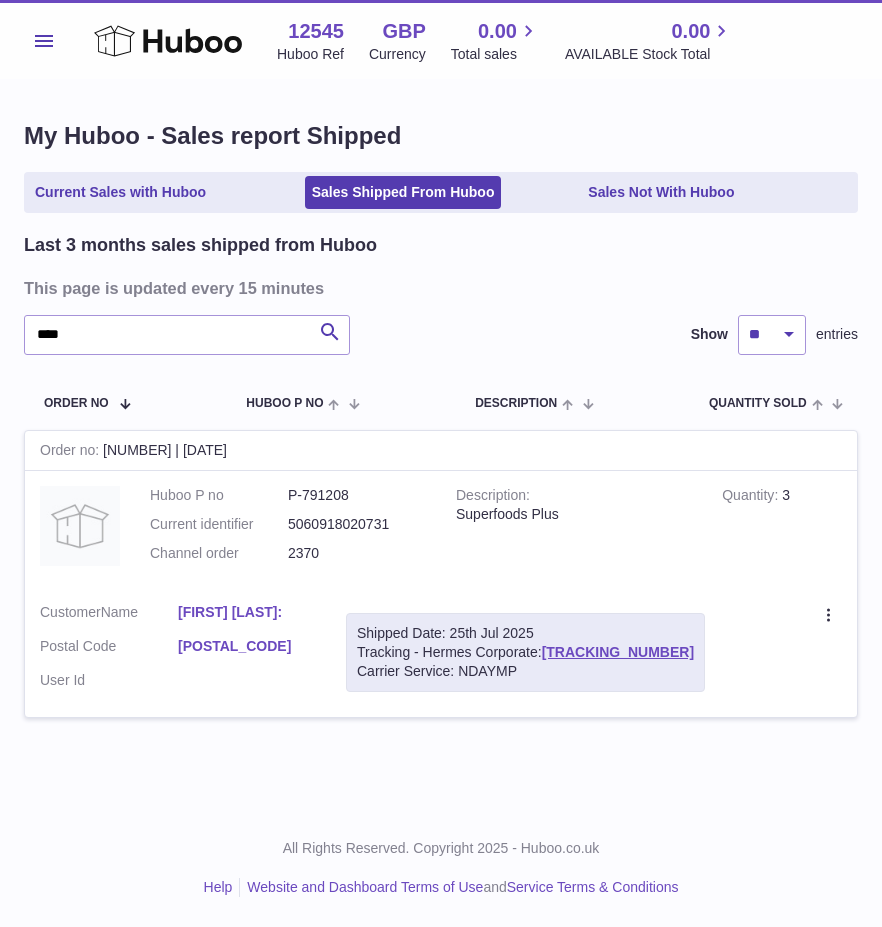 scroll, scrollTop: 0, scrollLeft: 0, axis: both 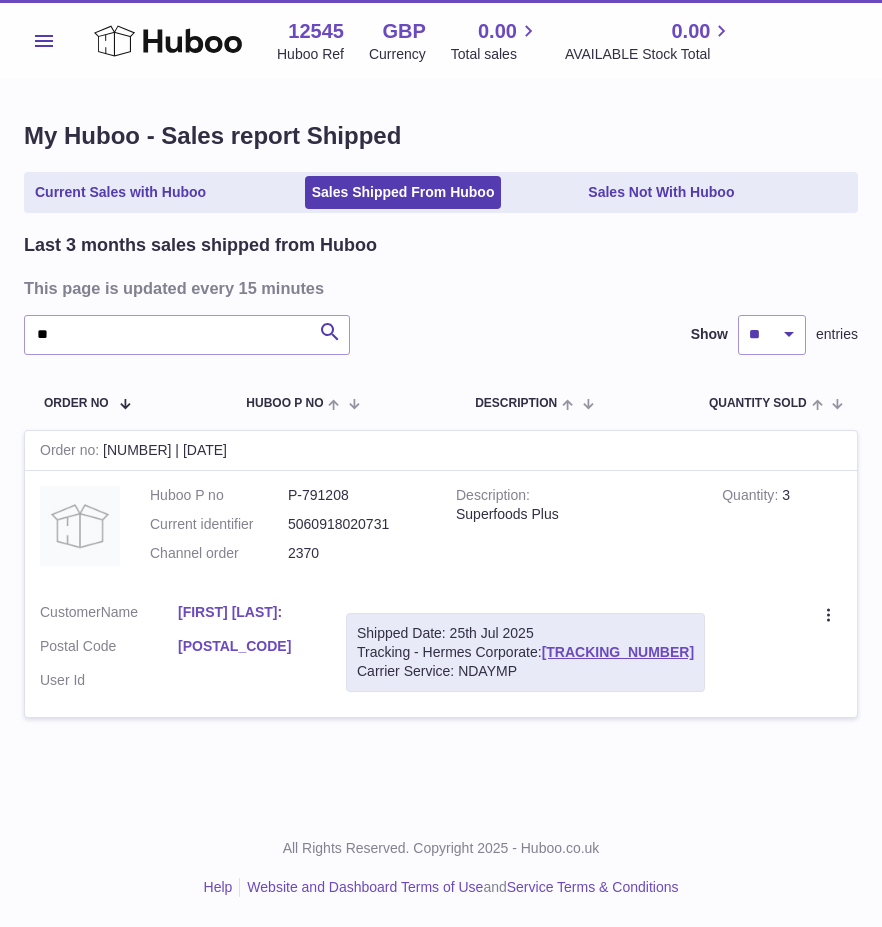 type on "*" 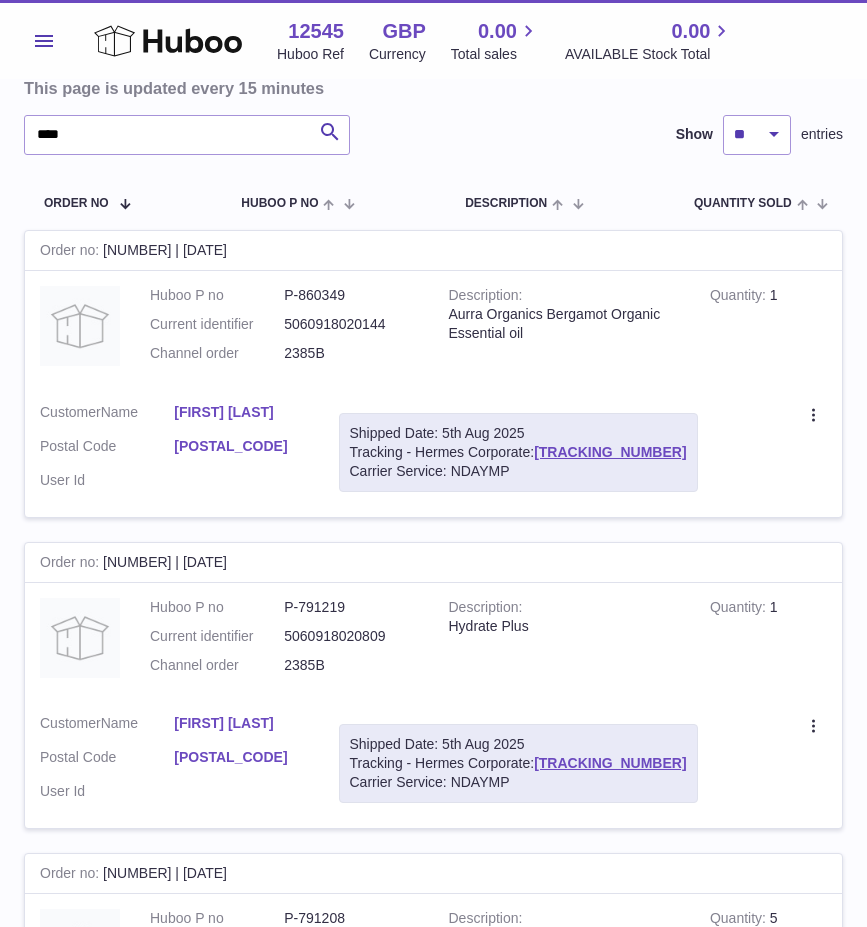 scroll, scrollTop: 300, scrollLeft: 0, axis: vertical 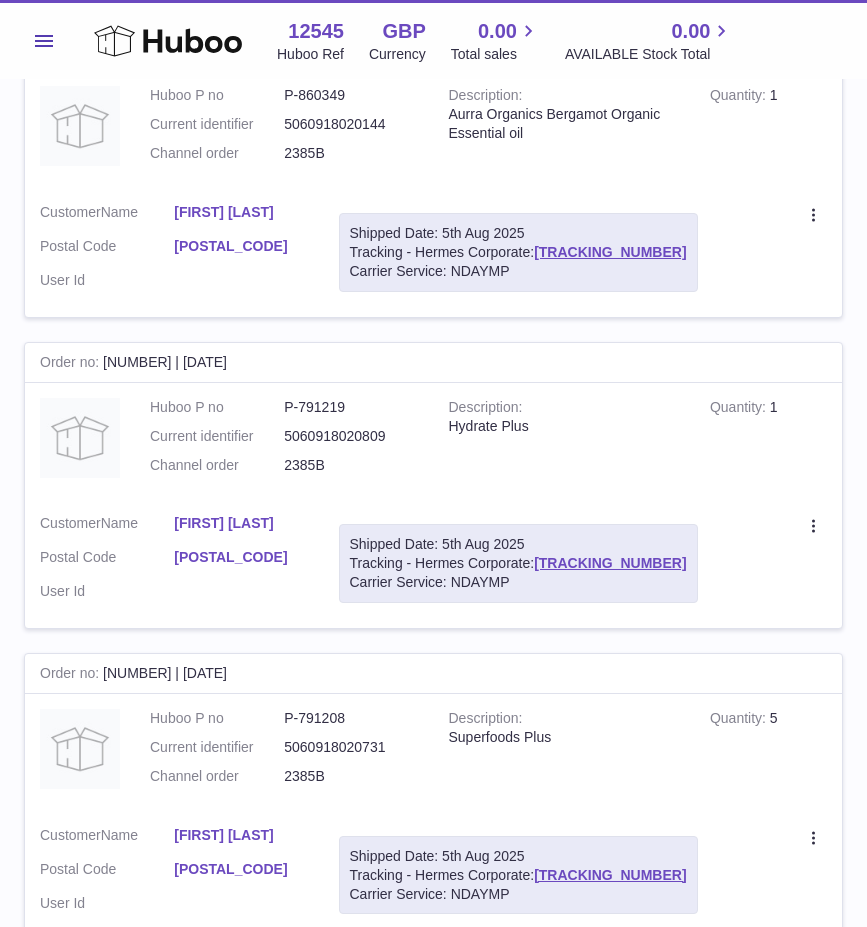 drag, startPoint x: 451, startPoint y: 647, endPoint x: 131, endPoint y: 387, distance: 412.31058 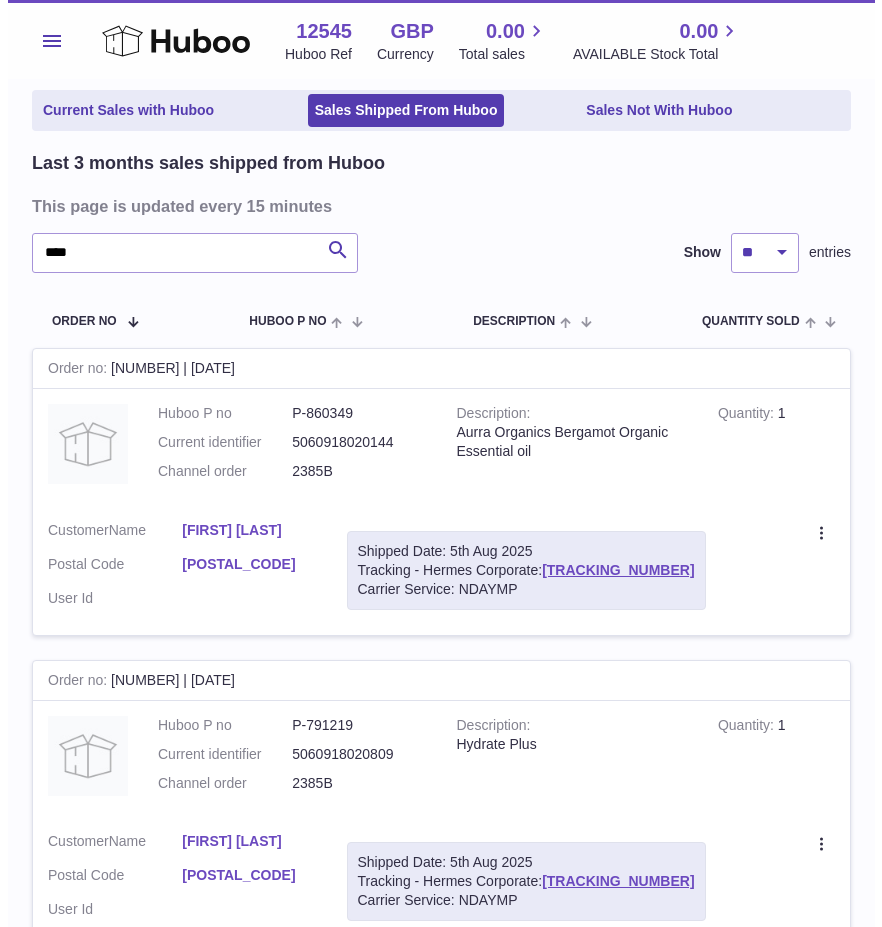 scroll, scrollTop: 0, scrollLeft: 0, axis: both 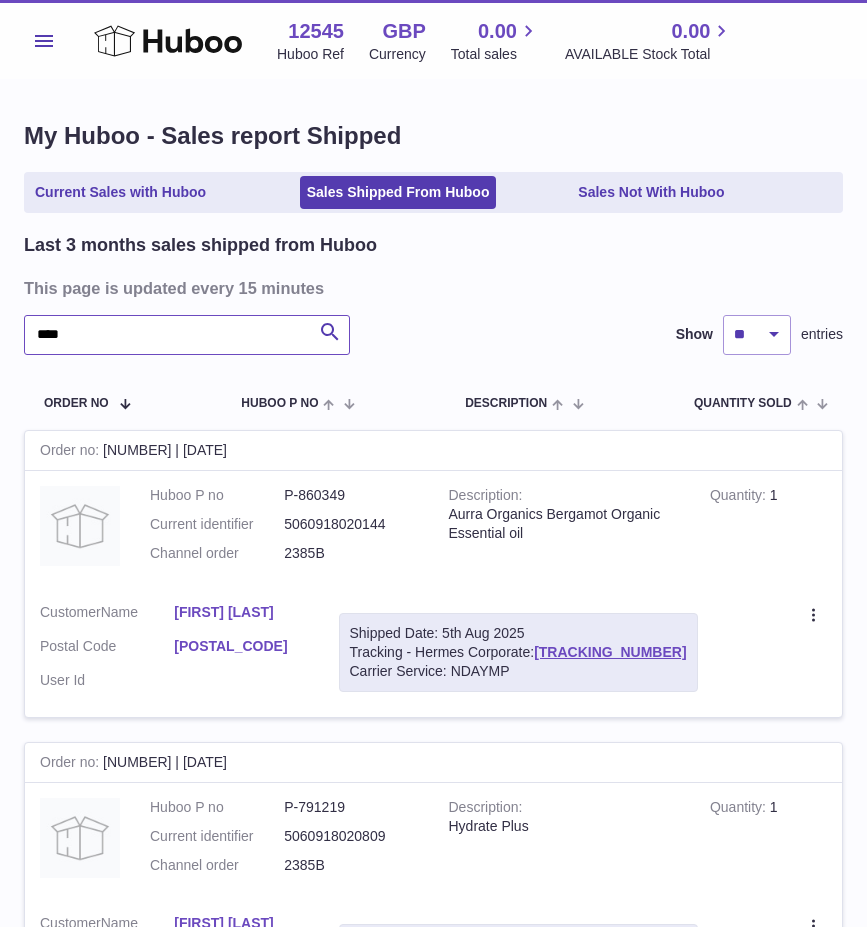 click on "****" at bounding box center (187, 335) 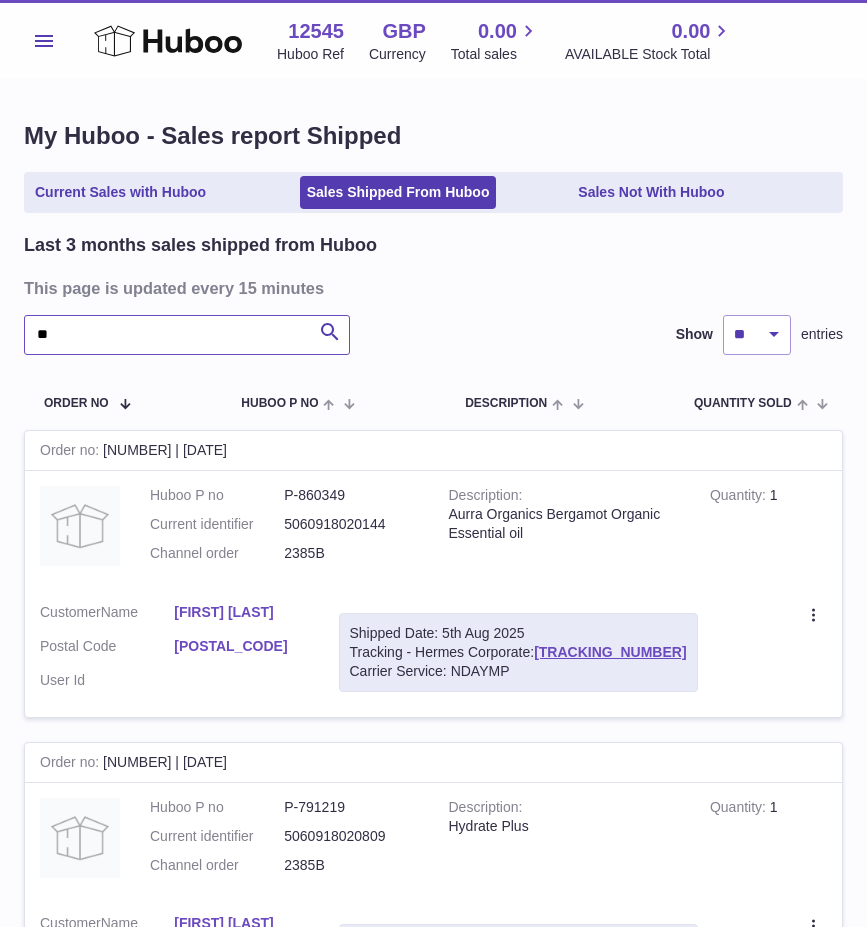 type on "*" 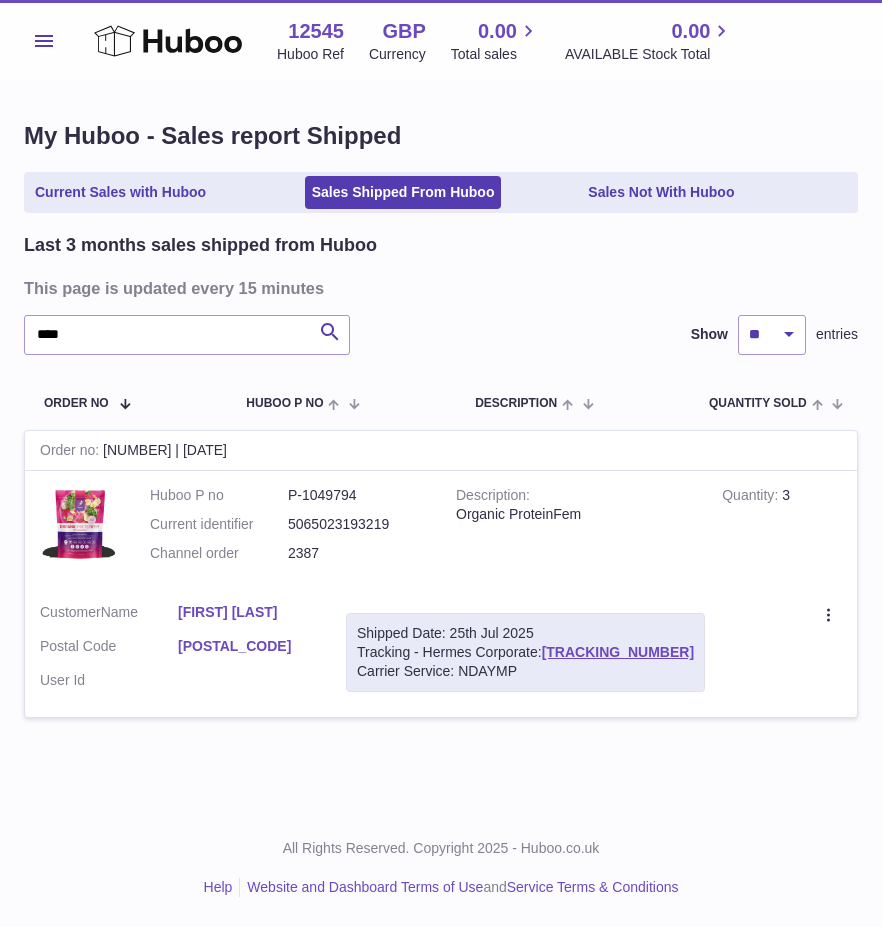 drag, startPoint x: 697, startPoint y: 570, endPoint x: 361, endPoint y: 486, distance: 346.34088 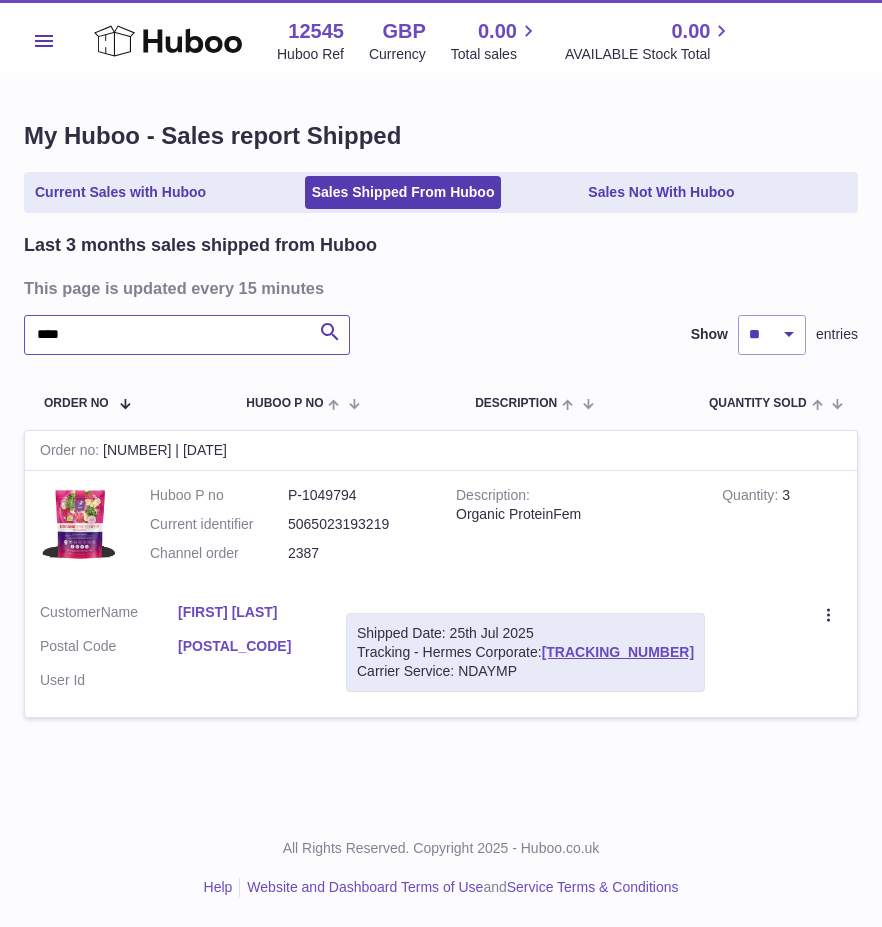 click on "****" at bounding box center [187, 335] 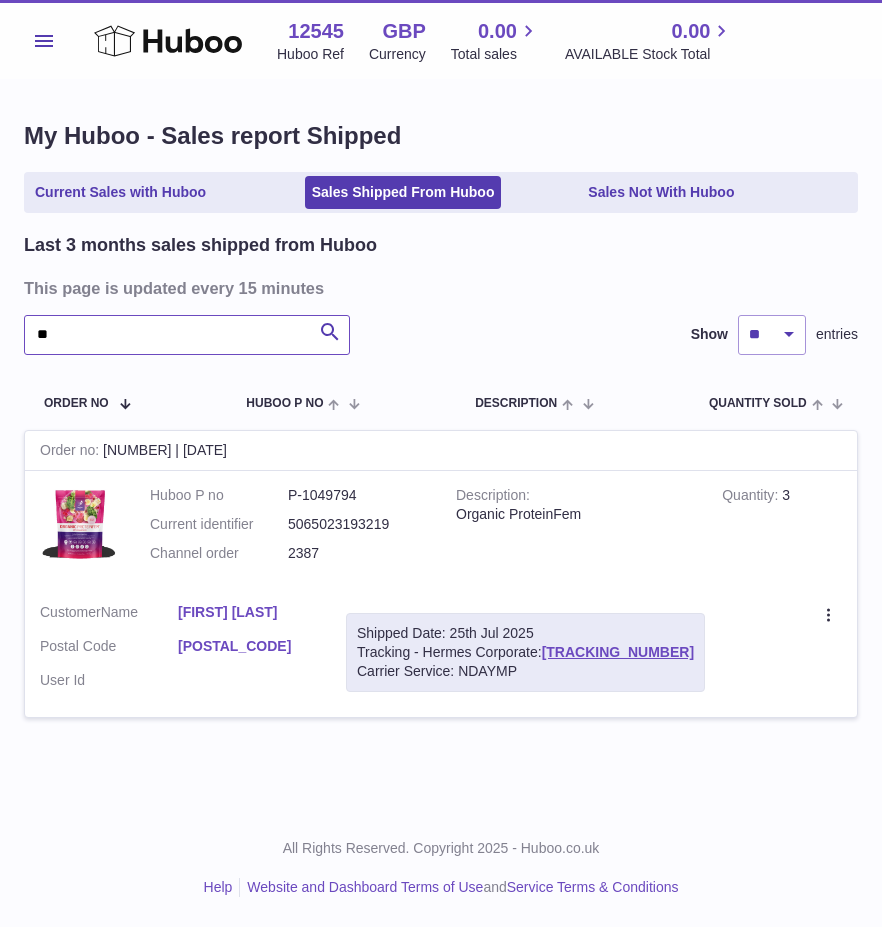 type on "*" 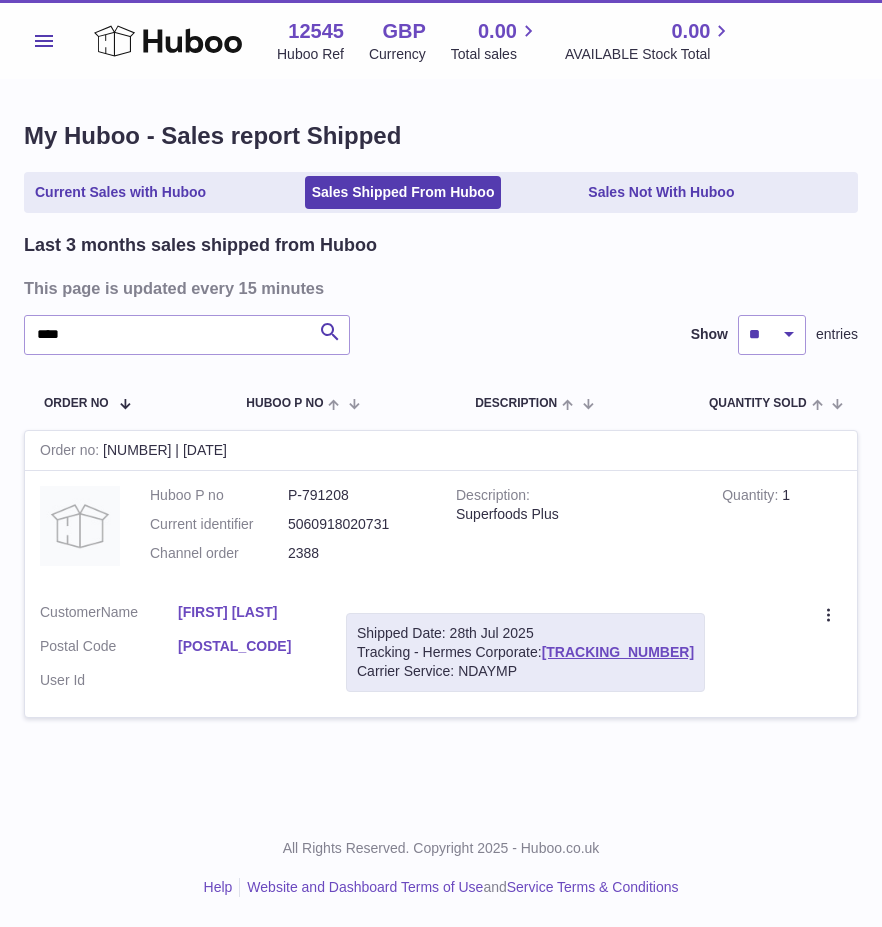 click on "Menu   Huboo     12545   Huboo Ref    GBP   Currency   0.00     Total sales   0.00     AVAILABLE Stock Total   Currency   GBP   Total sales   0.00   AVAILABLE Stock Total   0.00   My Huboo - Sales report Shipped
Current Sales with Huboo
Sales Shipped From Huboo
Sales Not With Huboo
Last 3 months sales shipped from Huboo     This page is updated every 15 minutes   ****     Search
Show
** ** **
entries
Order No       Huboo P no       Description       Quantity Sold
Customer
Tracking
Order no
121844689 | 28th Jul
Huboo P no   P-791208   Current identifier   5060918020731
Channel order
2388     Description
Superfoods Plus
Quantity" at bounding box center [441, 404] 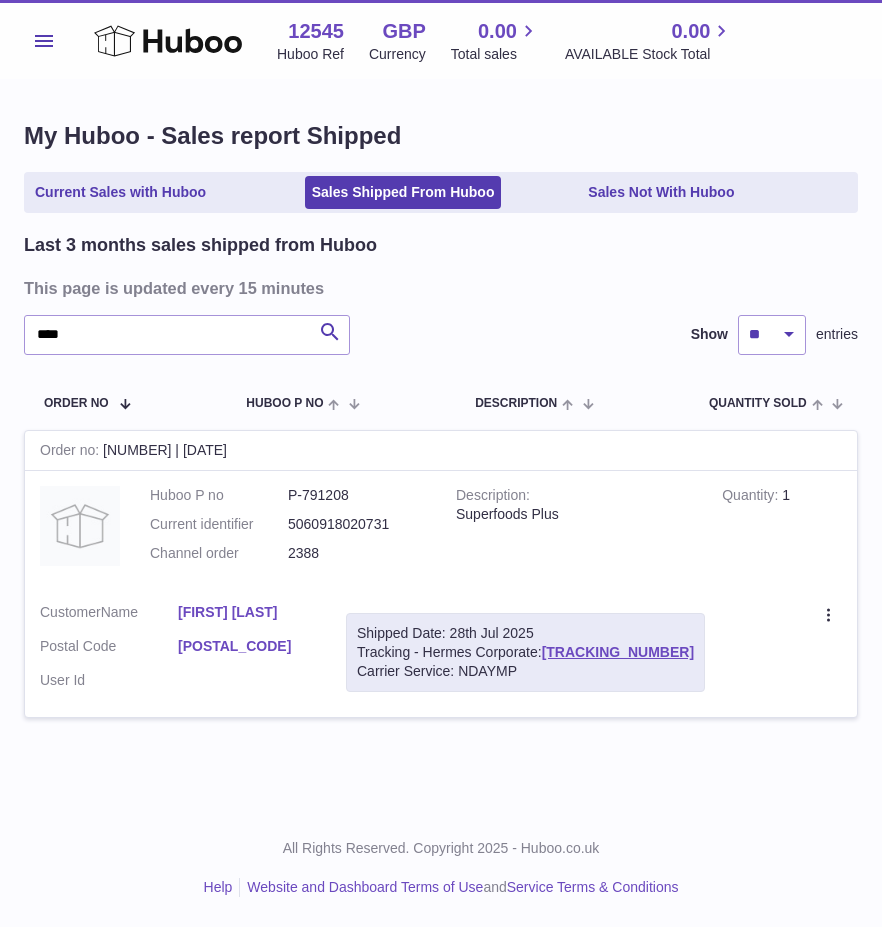 click on "Create a ticket
Duplicate Order" at bounding box center [788, 652] 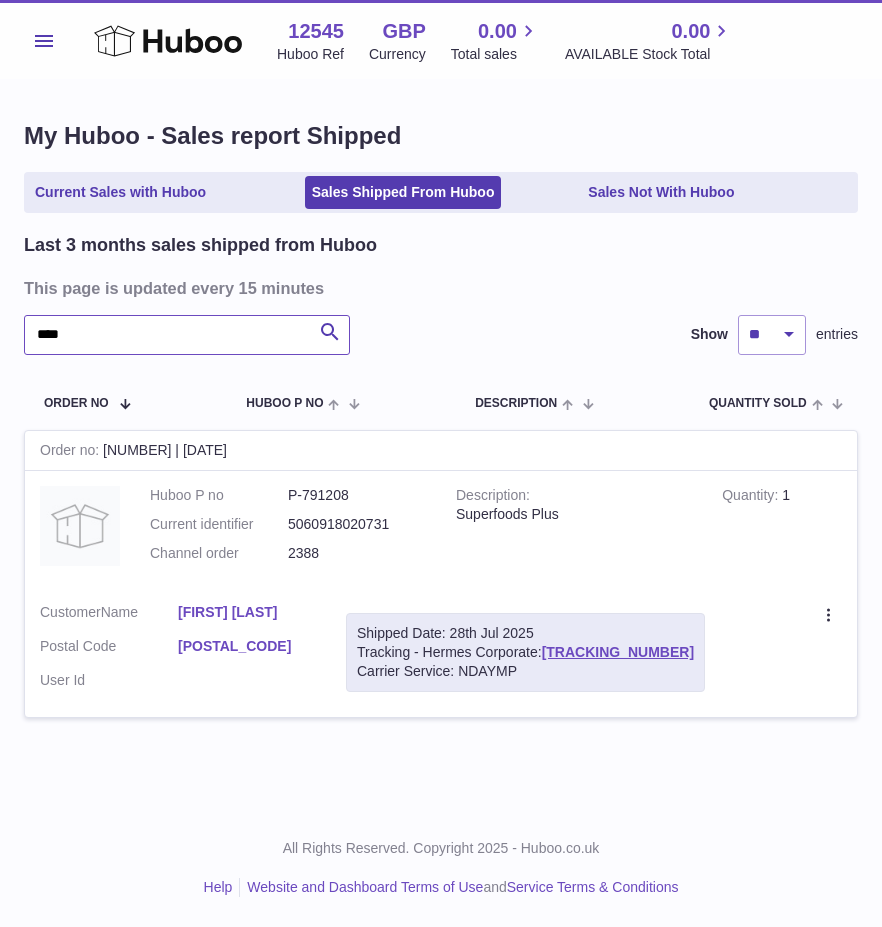click on "****" at bounding box center (187, 335) 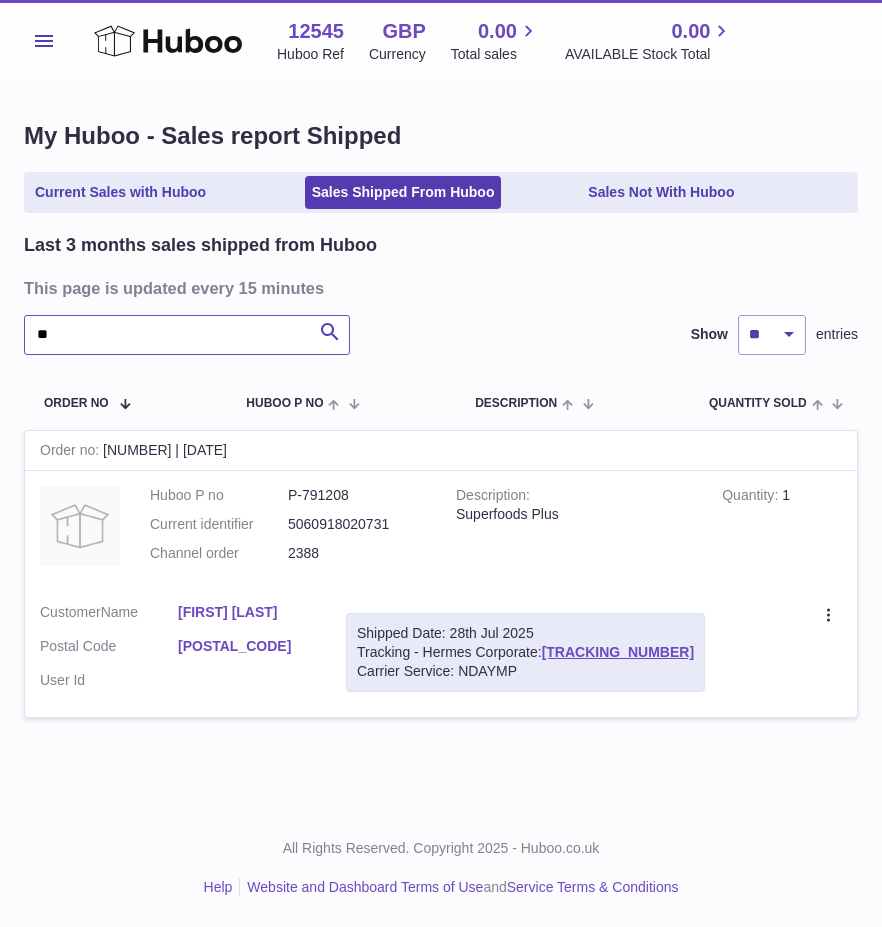 type on "*" 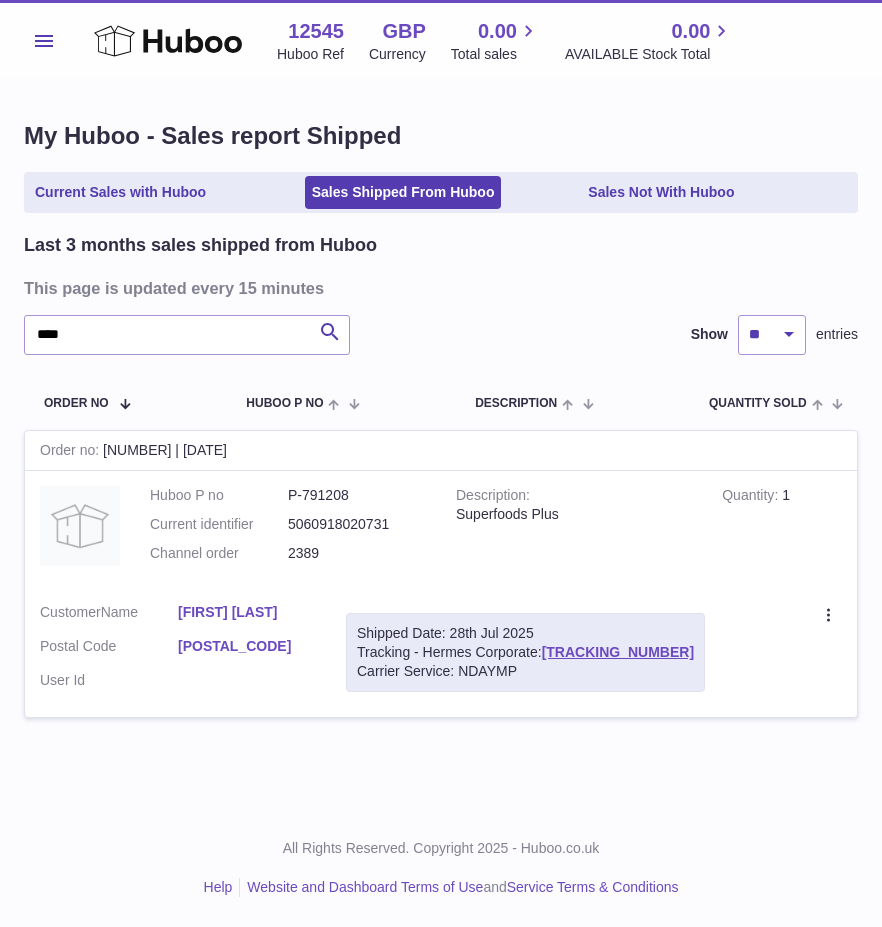 drag, startPoint x: 870, startPoint y: 554, endPoint x: 824, endPoint y: 564, distance: 47.07441 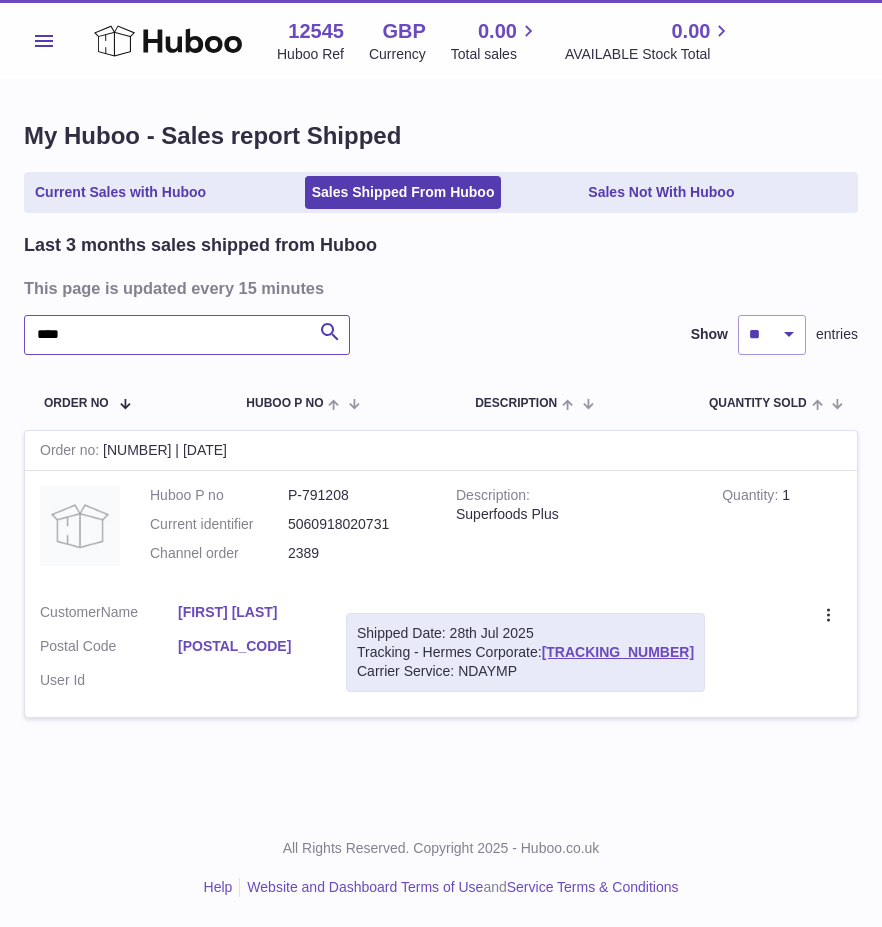 click on "****" at bounding box center (187, 335) 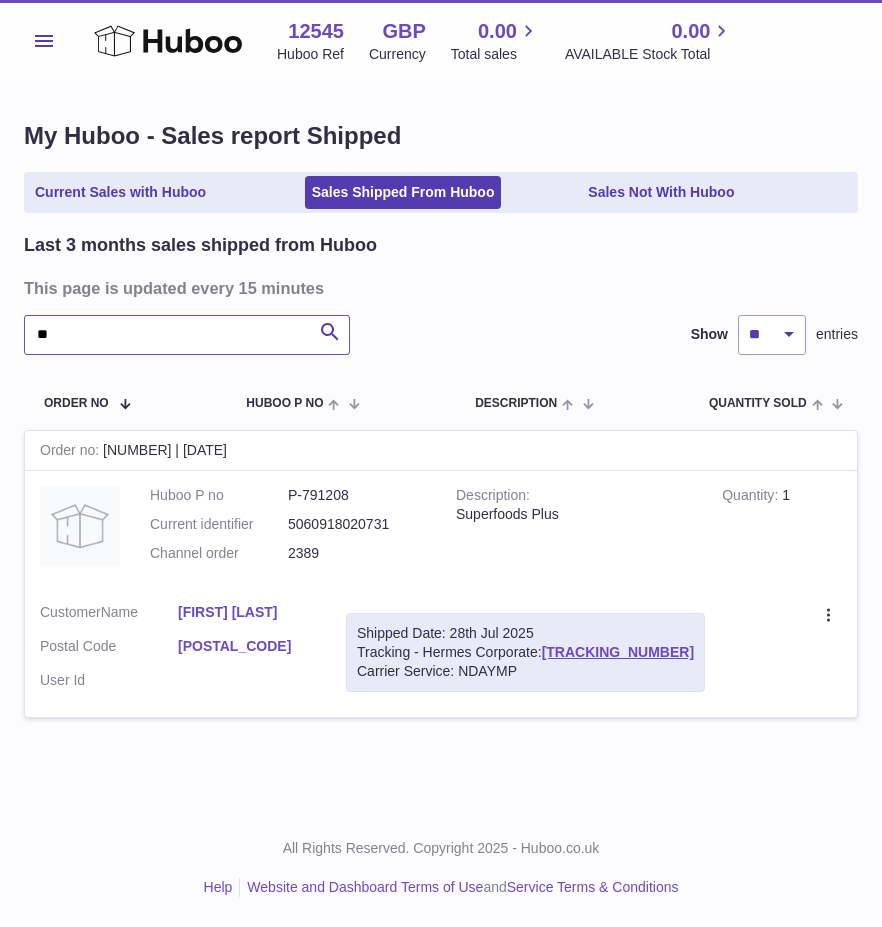 type on "*" 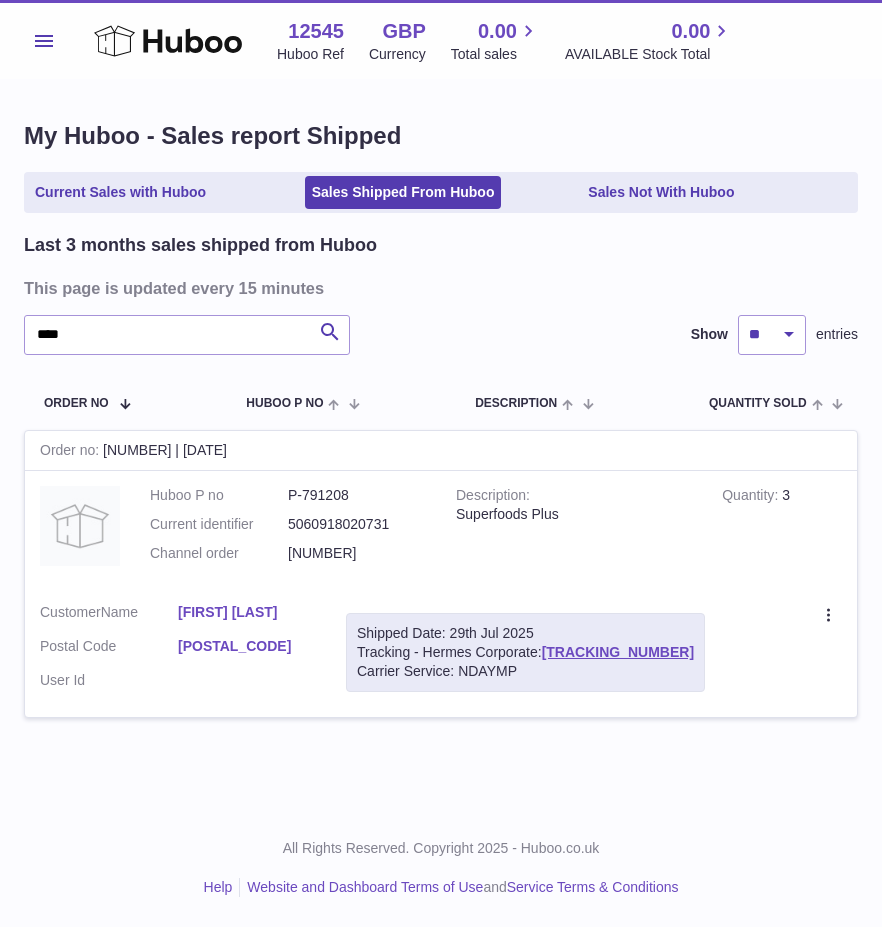 drag, startPoint x: 760, startPoint y: 575, endPoint x: 724, endPoint y: 554, distance: 41.677334 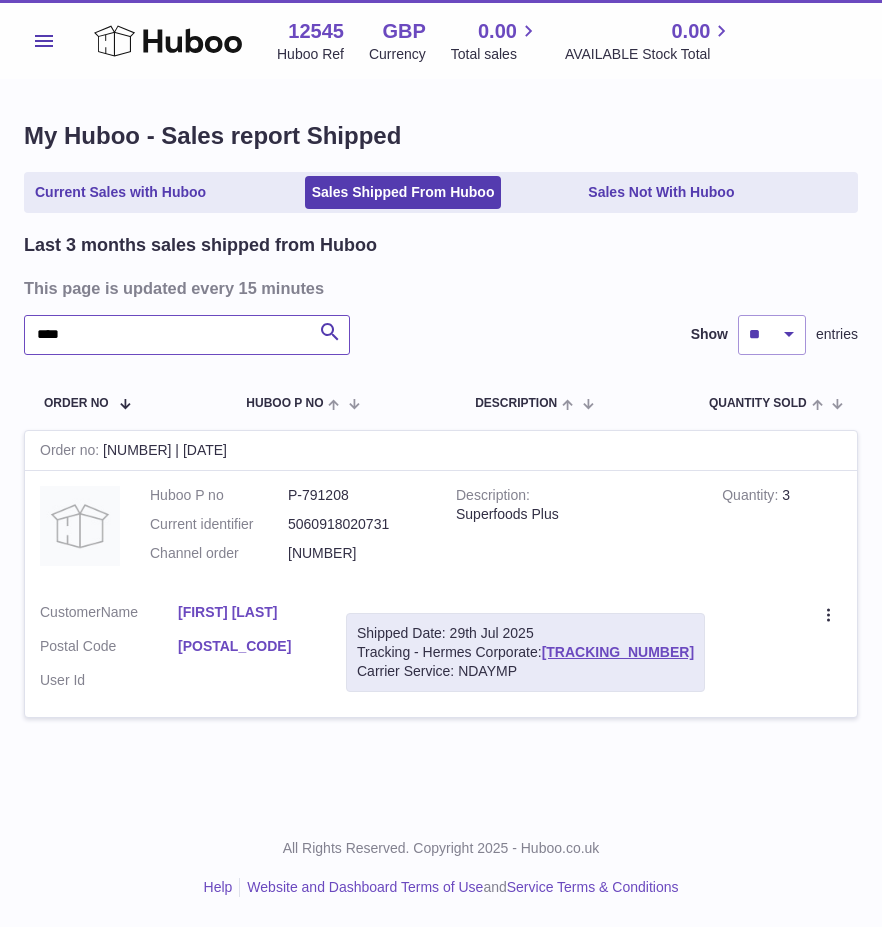 click on "****" at bounding box center [187, 335] 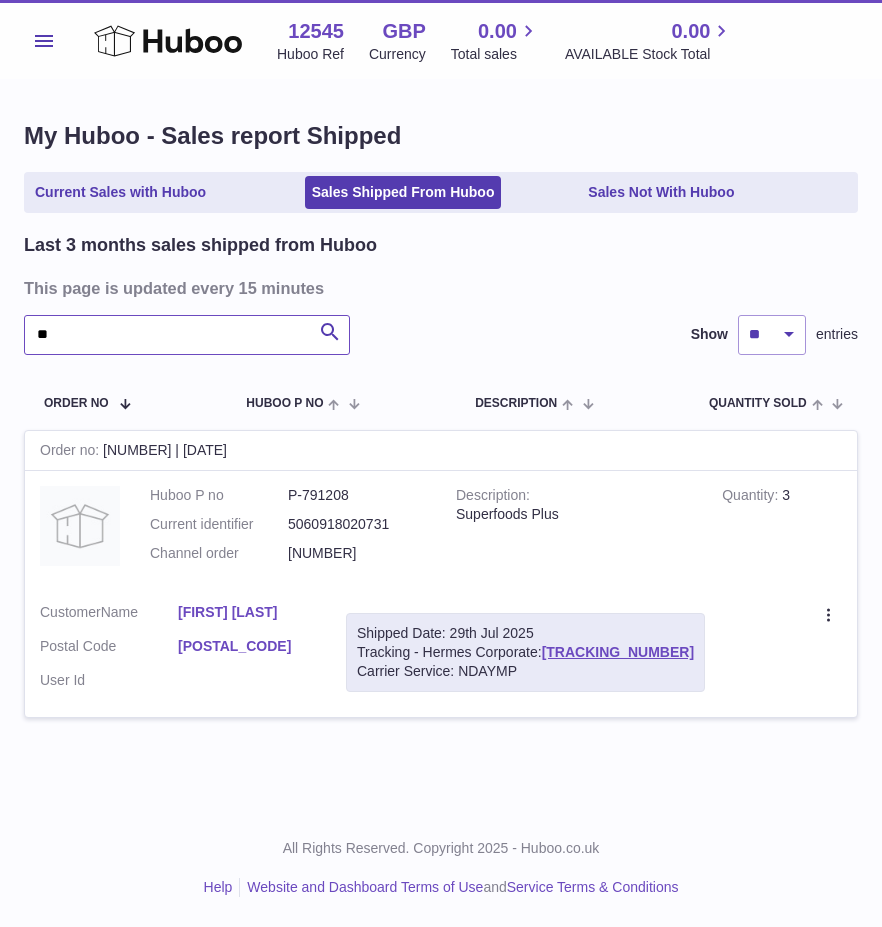 type on "*" 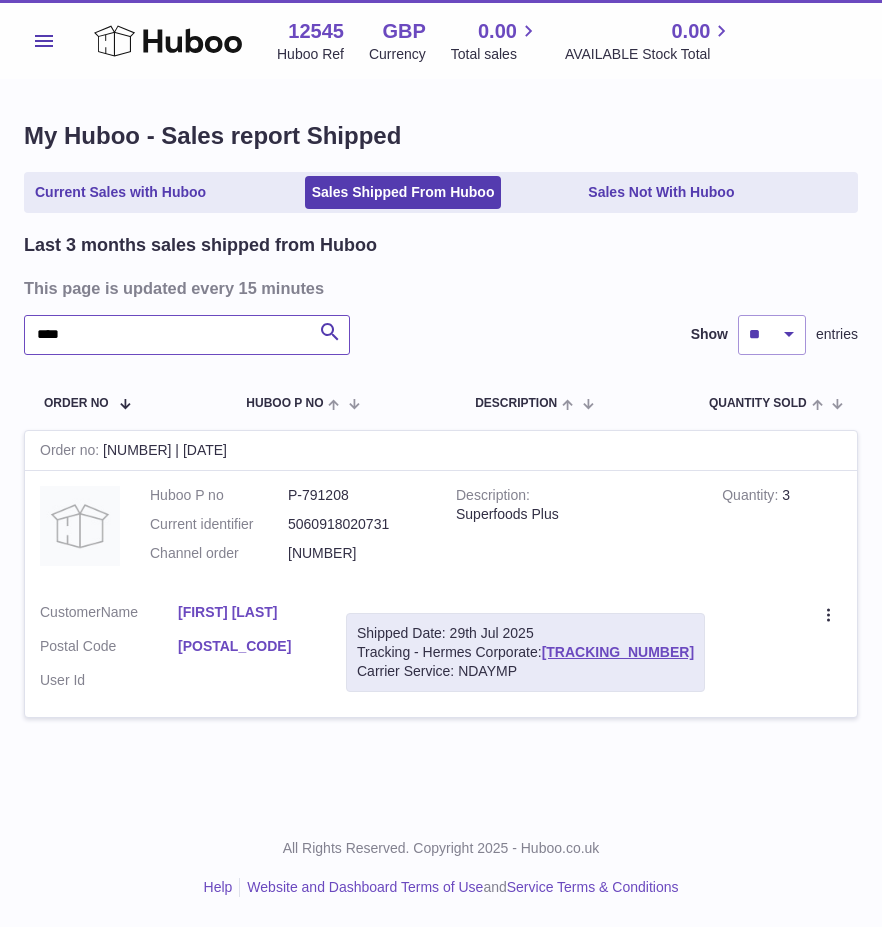 click on "****" at bounding box center [187, 335] 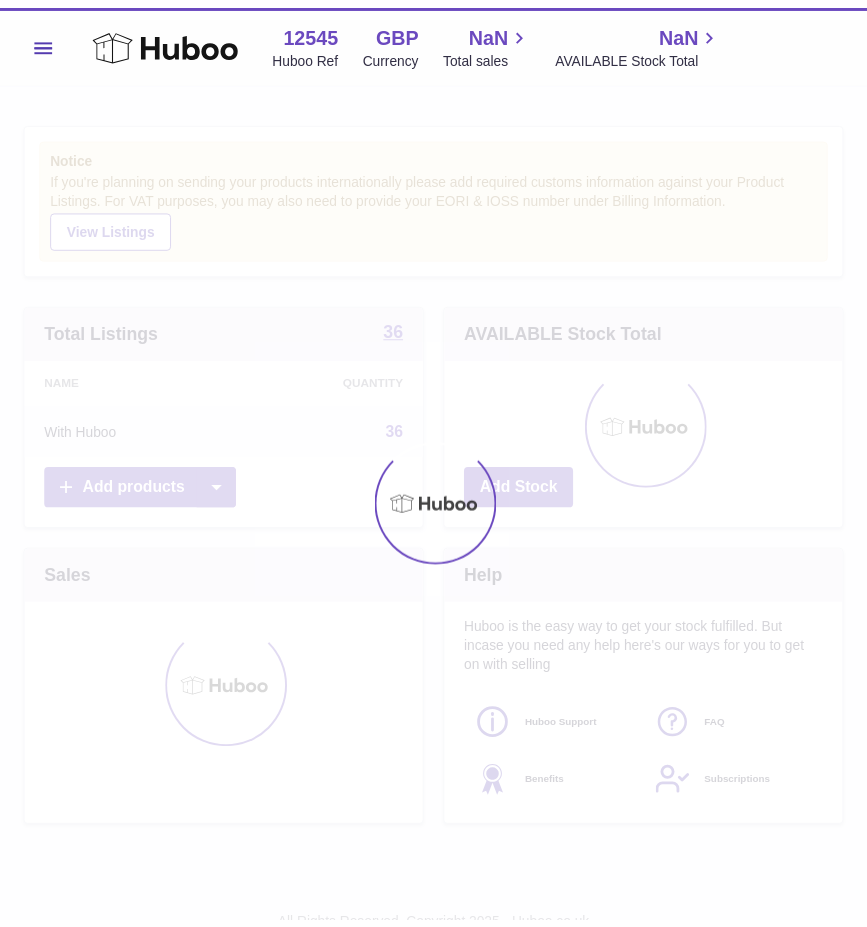 scroll, scrollTop: 0, scrollLeft: 0, axis: both 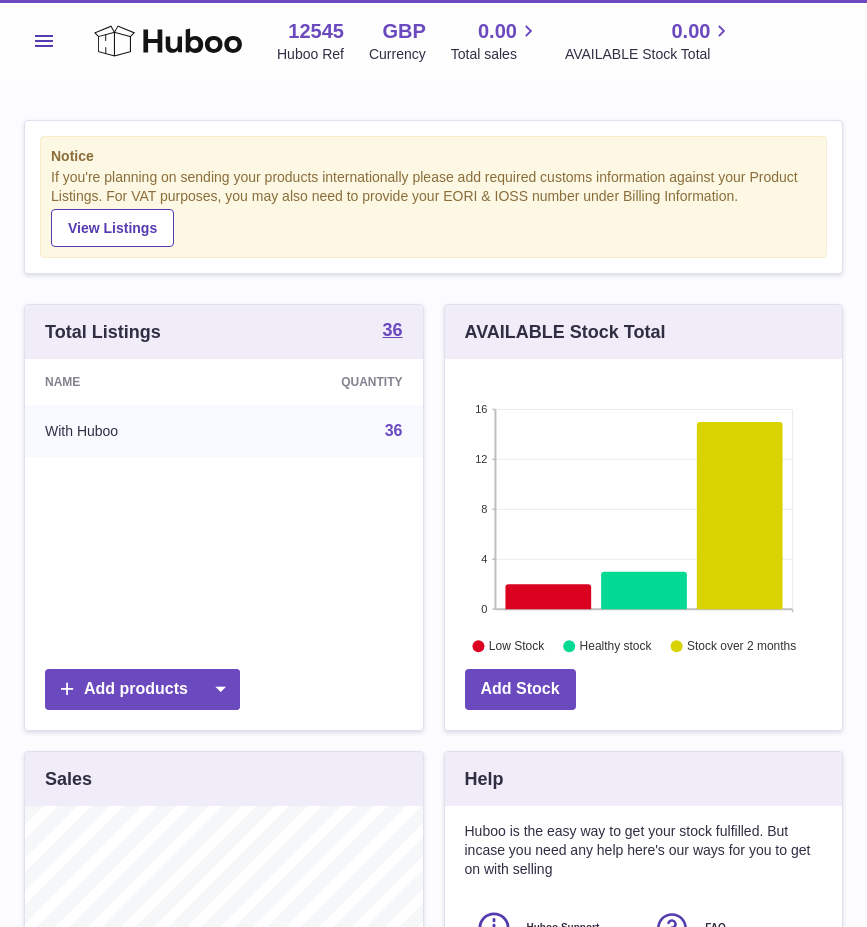 click on "Menu" at bounding box center [44, 41] 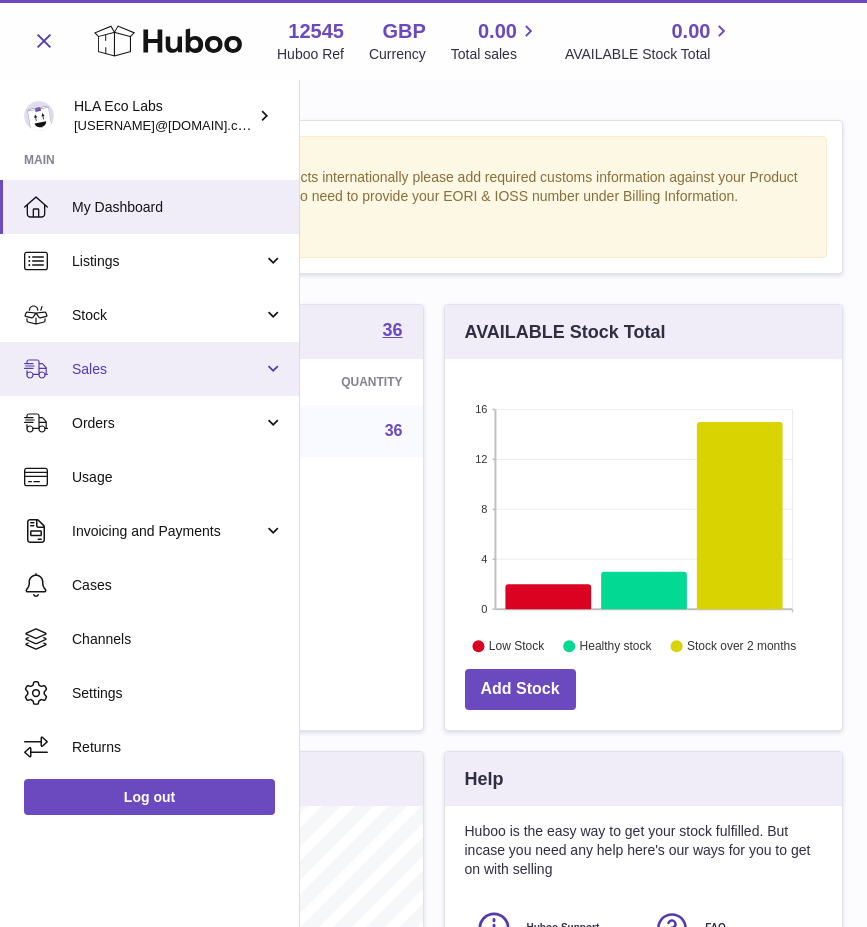 click on "Sales" at bounding box center (167, 369) 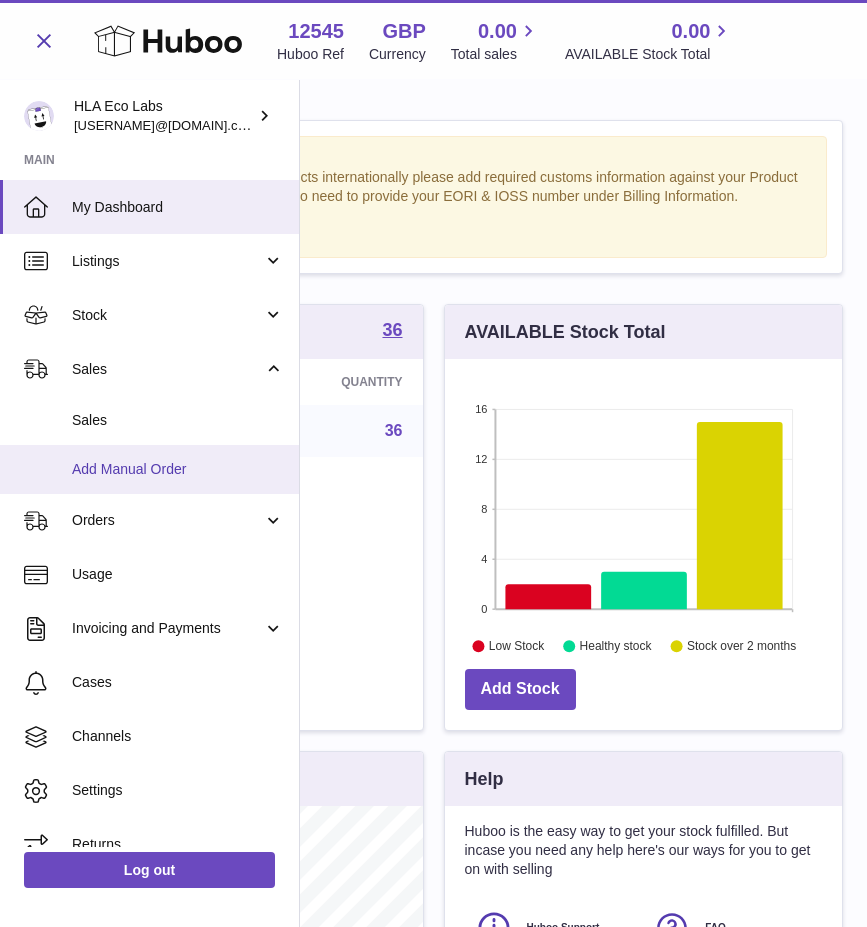 click on "Add Manual Order" at bounding box center (178, 469) 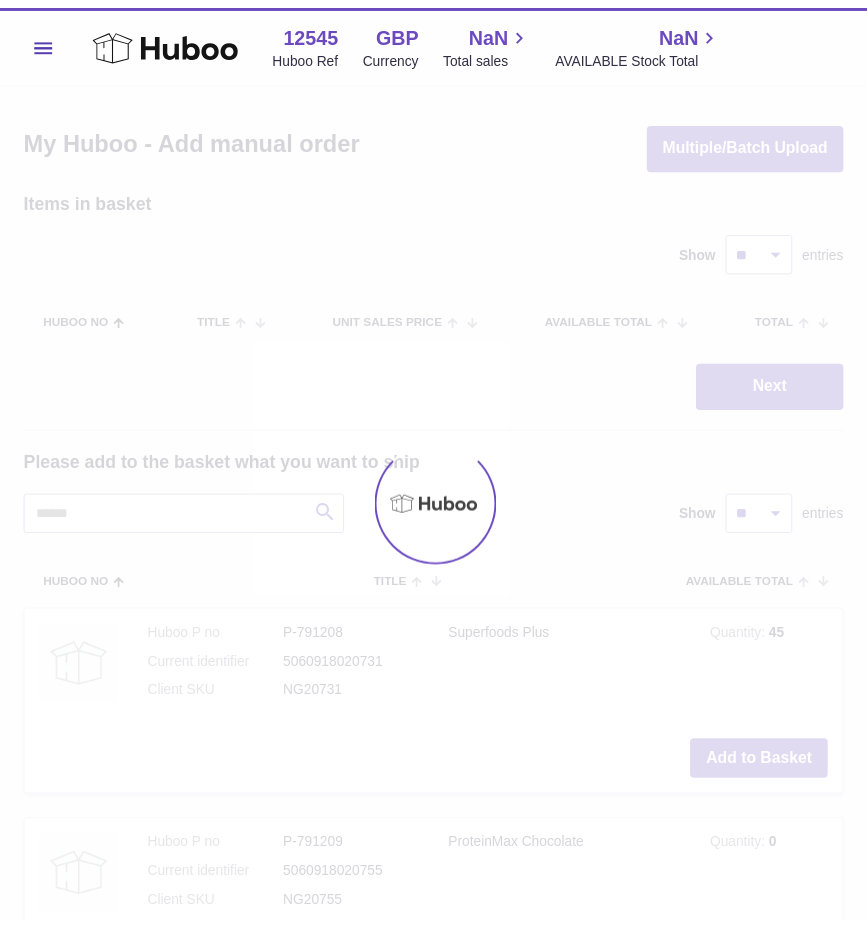 scroll, scrollTop: 0, scrollLeft: 0, axis: both 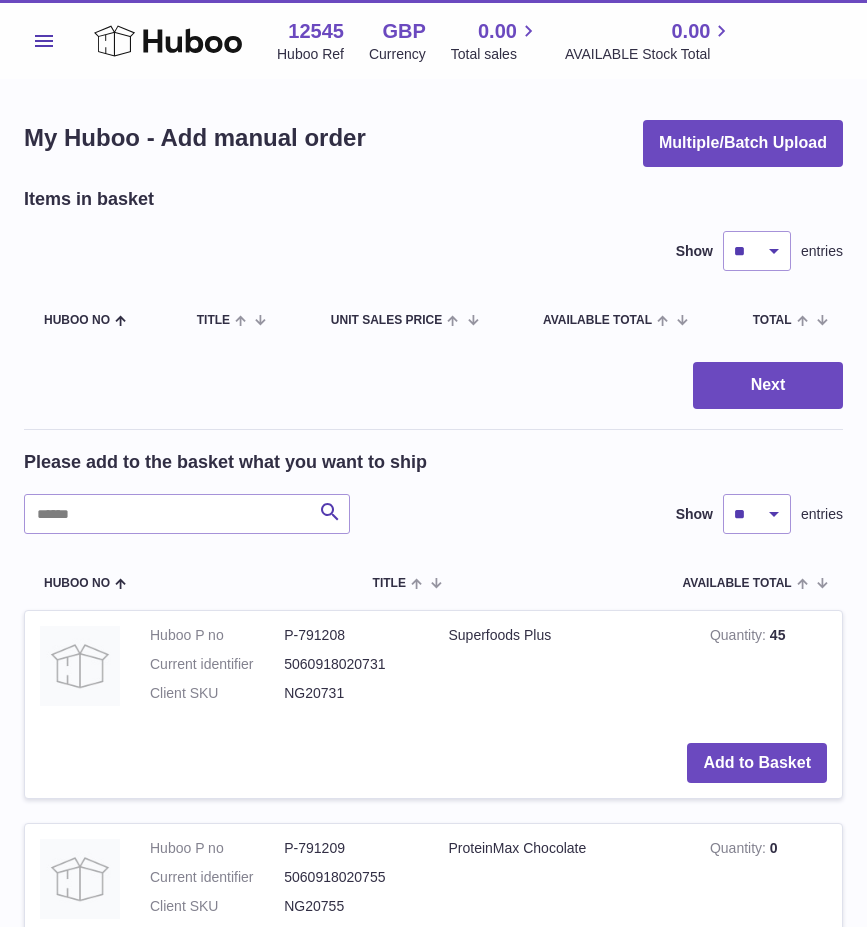 click on "Menu" at bounding box center [44, 41] 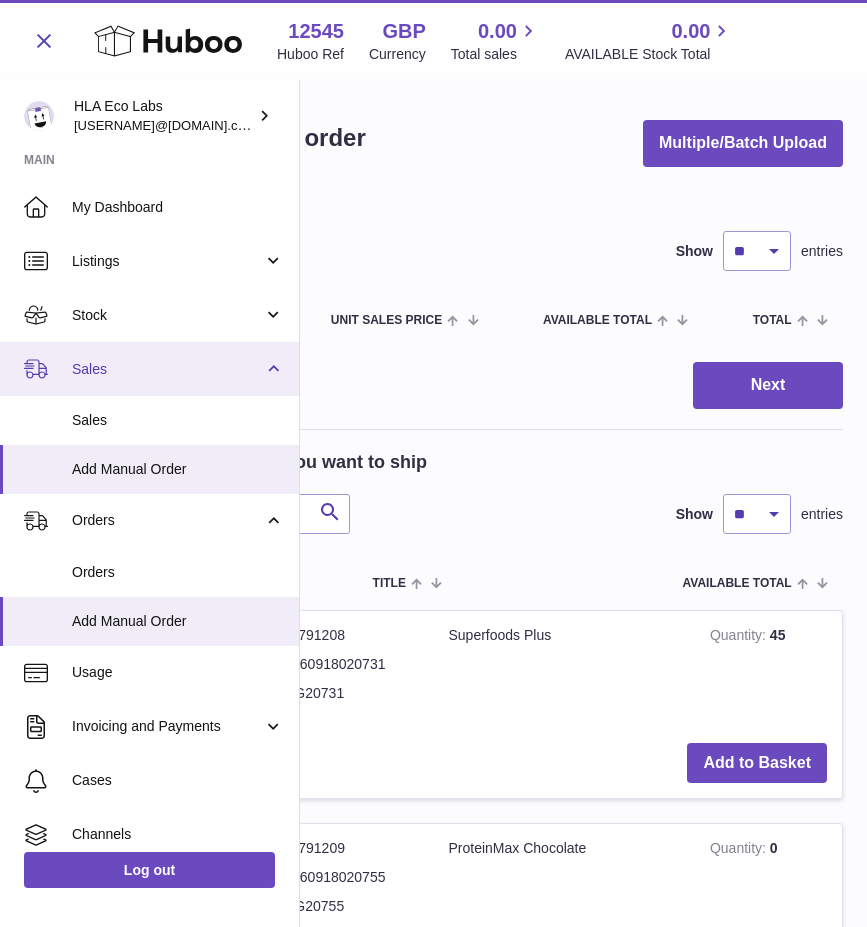 click on "Sales" at bounding box center (167, 369) 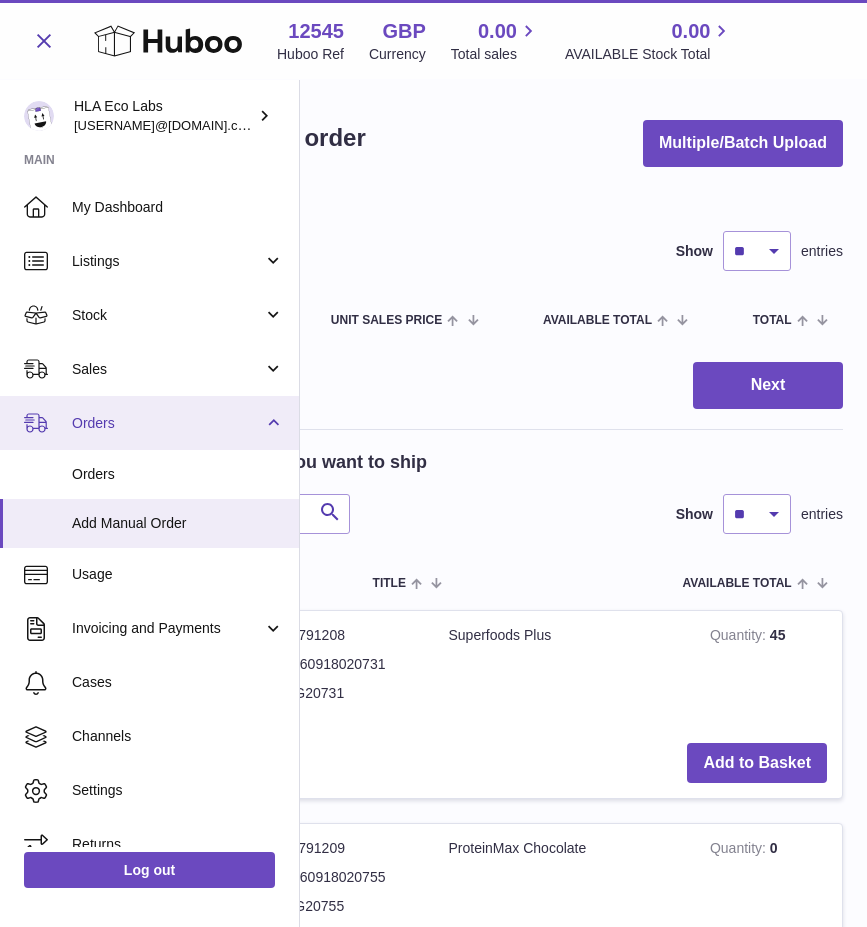 click on "Orders" at bounding box center (149, 423) 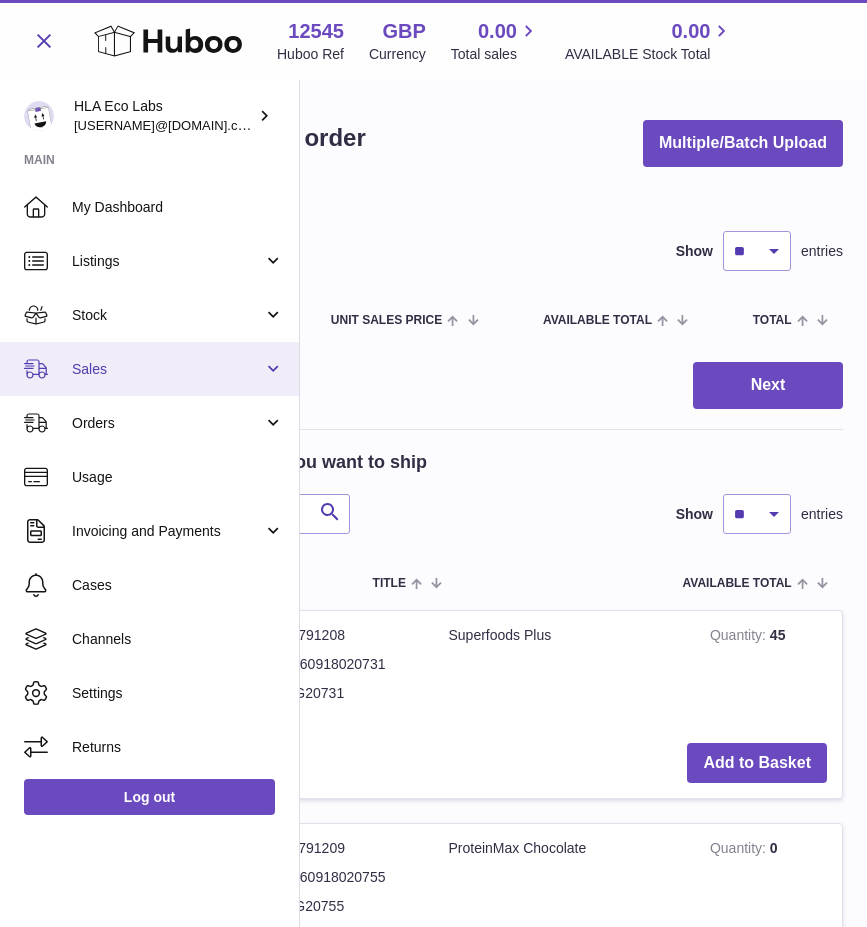 click on "Sales" at bounding box center [167, 369] 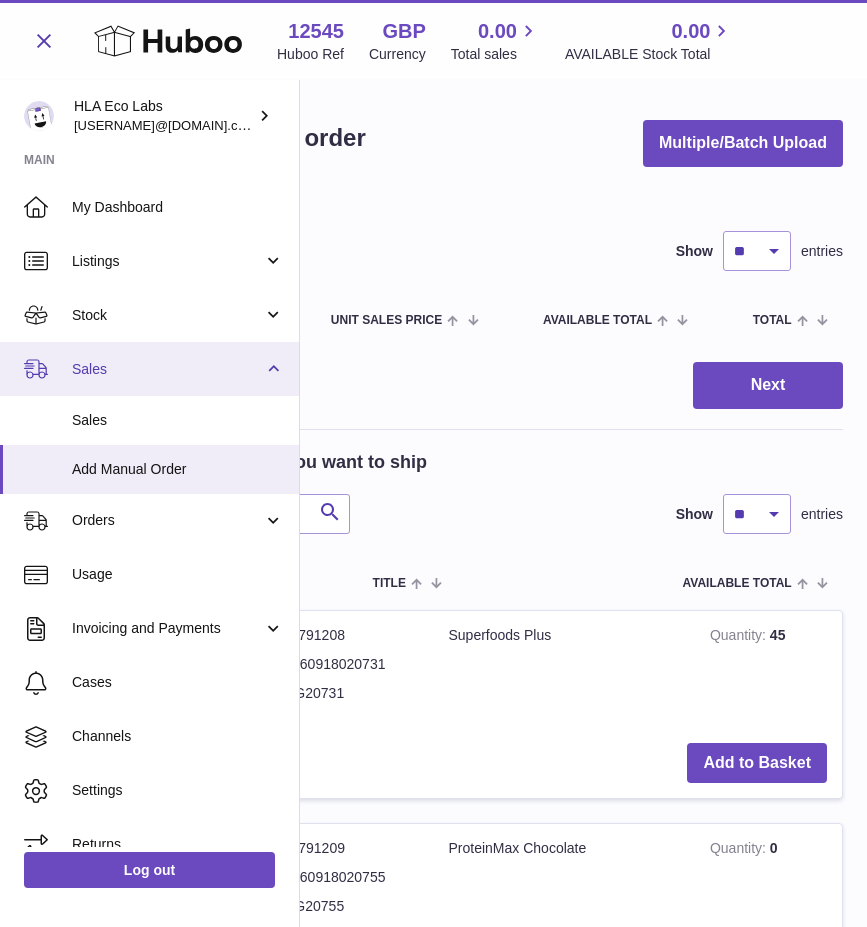 click on "Sales" at bounding box center [167, 369] 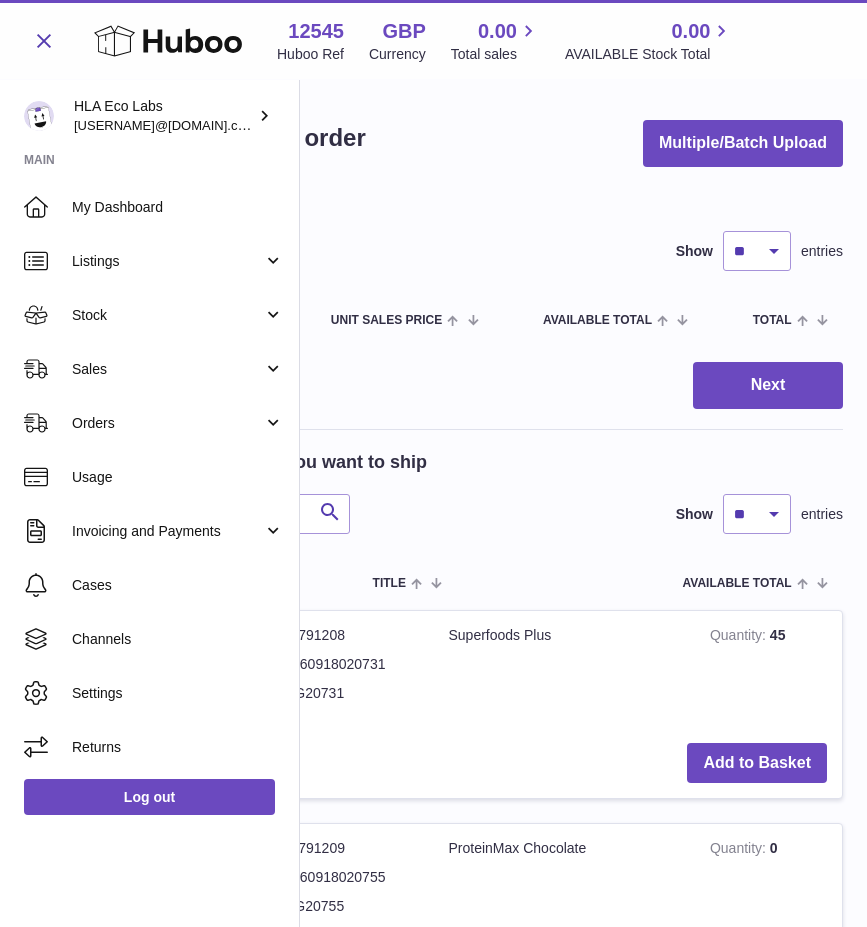 click on "Next" at bounding box center [433, 385] 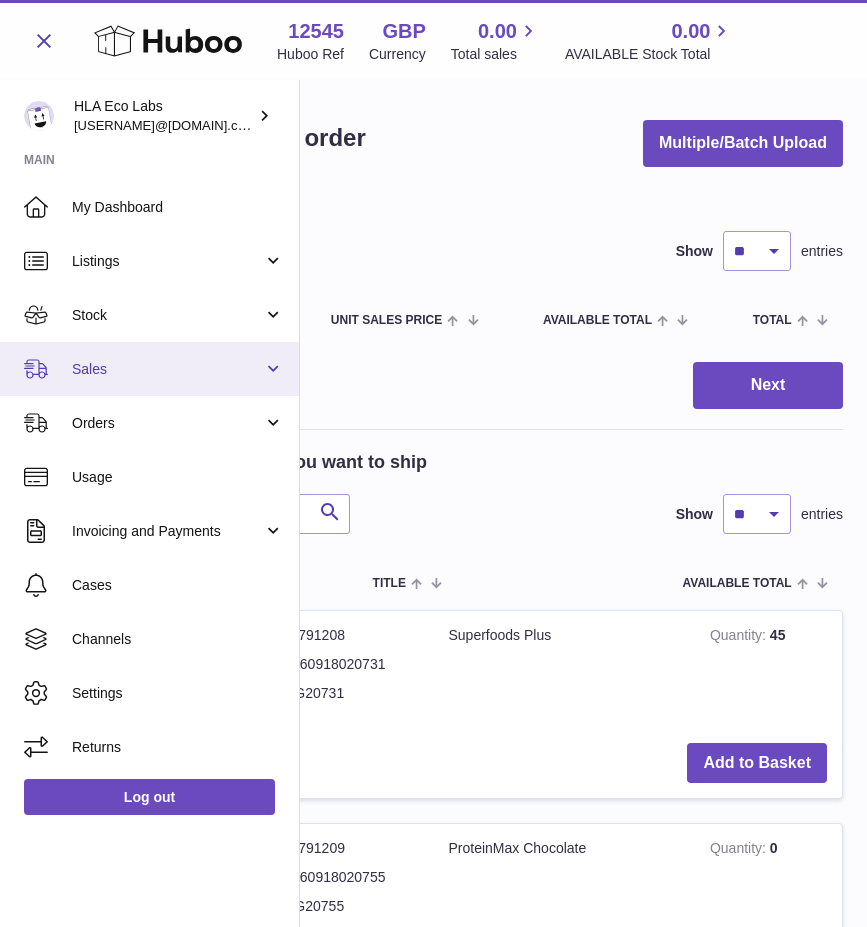 click on "Sales" at bounding box center [167, 369] 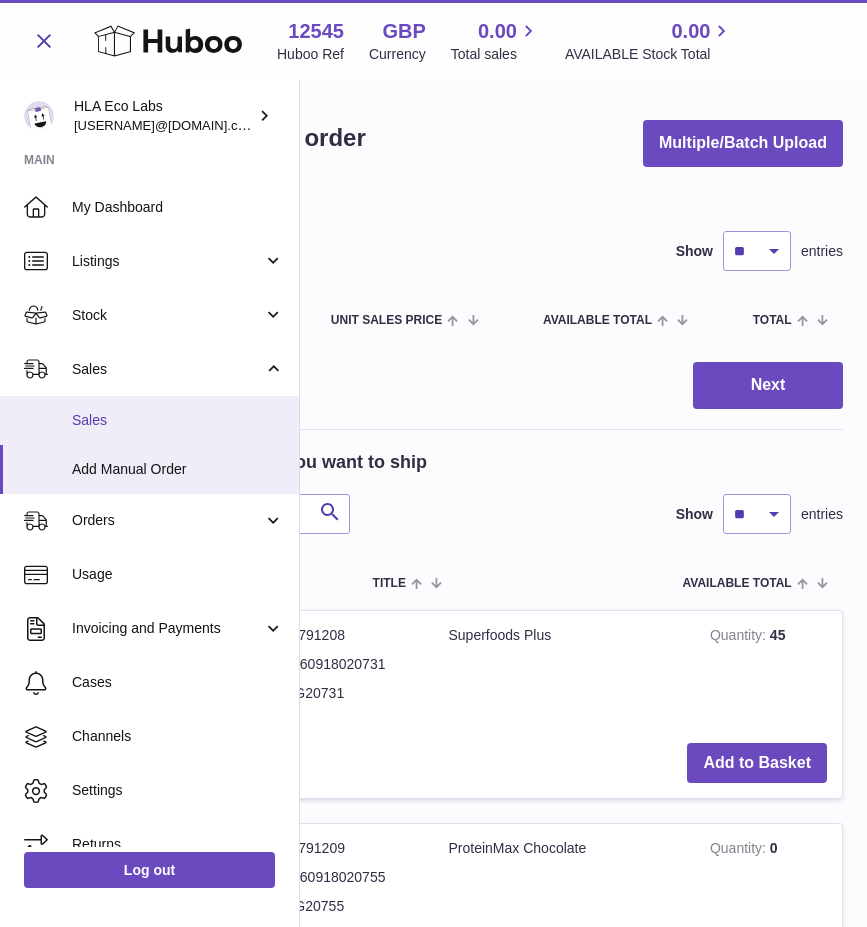 click on "Sales" at bounding box center (178, 420) 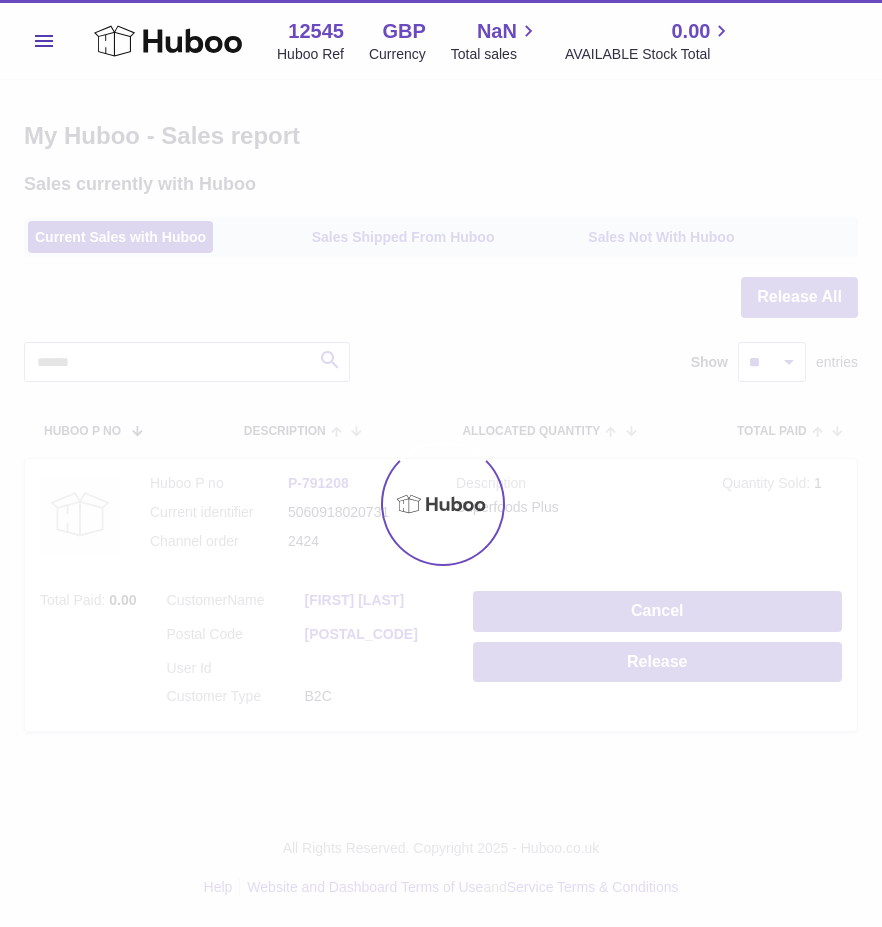 scroll, scrollTop: 0, scrollLeft: 0, axis: both 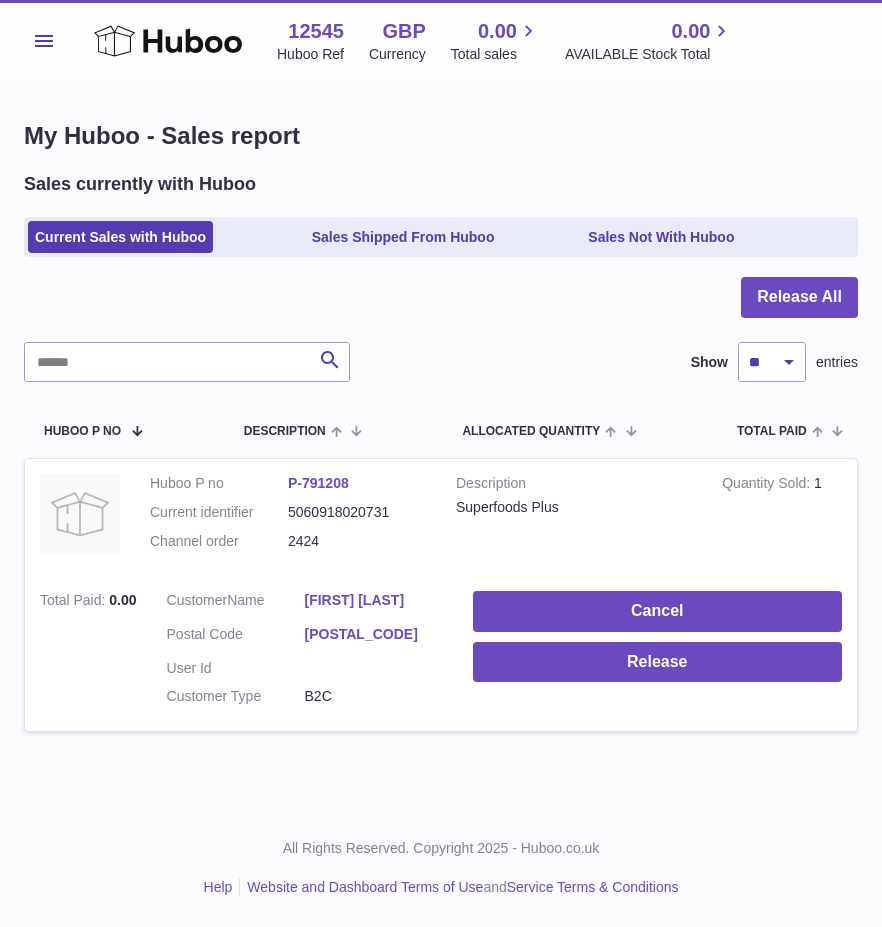 click on "Sales currently with Huboo
Current Sales with Huboo
Sales Shipped From Huboo
Sales Not With Huboo" at bounding box center (441, 214) 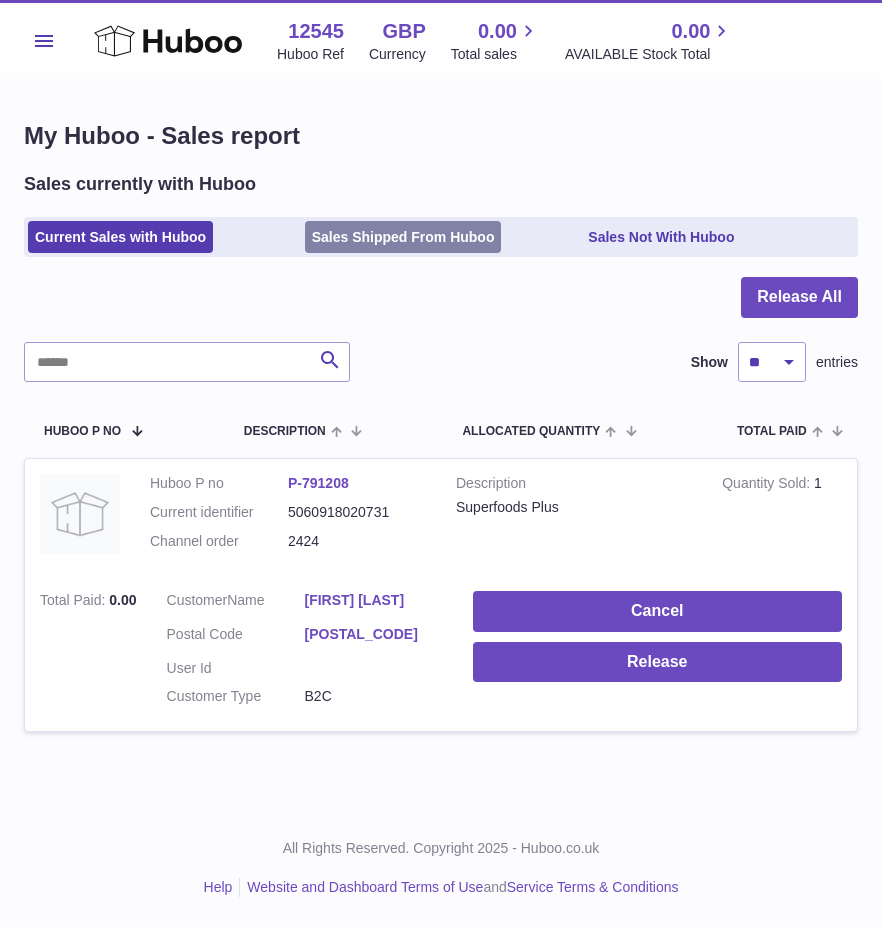 click on "Sales Shipped From Huboo" at bounding box center [403, 237] 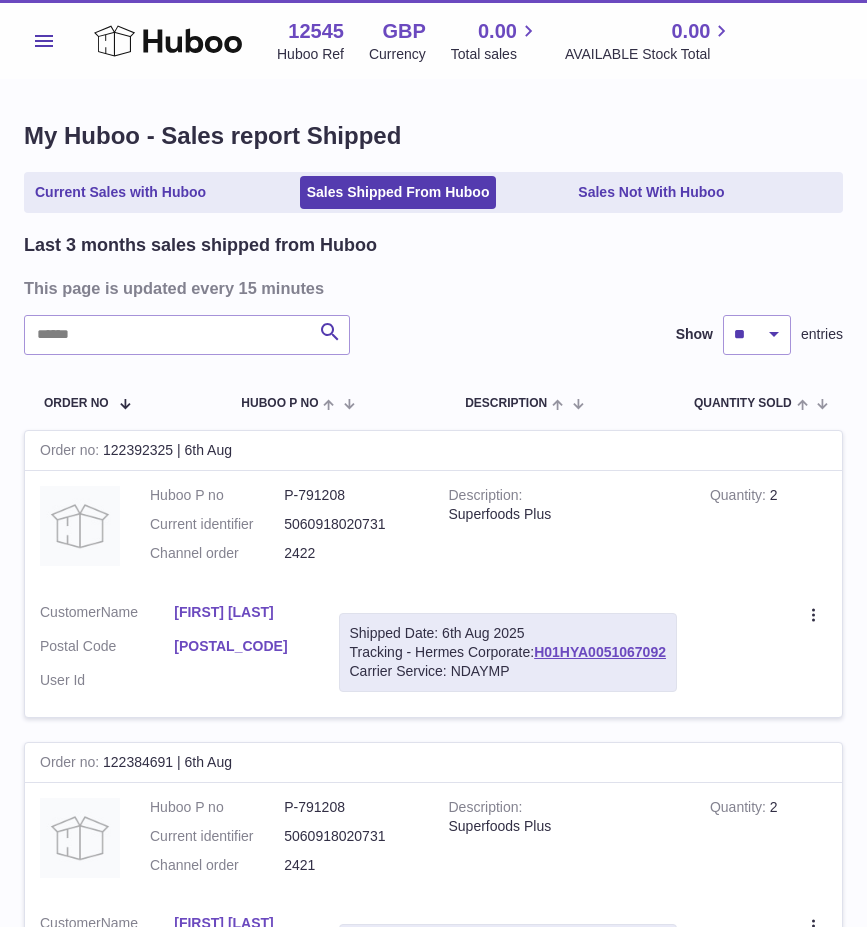 scroll, scrollTop: 0, scrollLeft: 0, axis: both 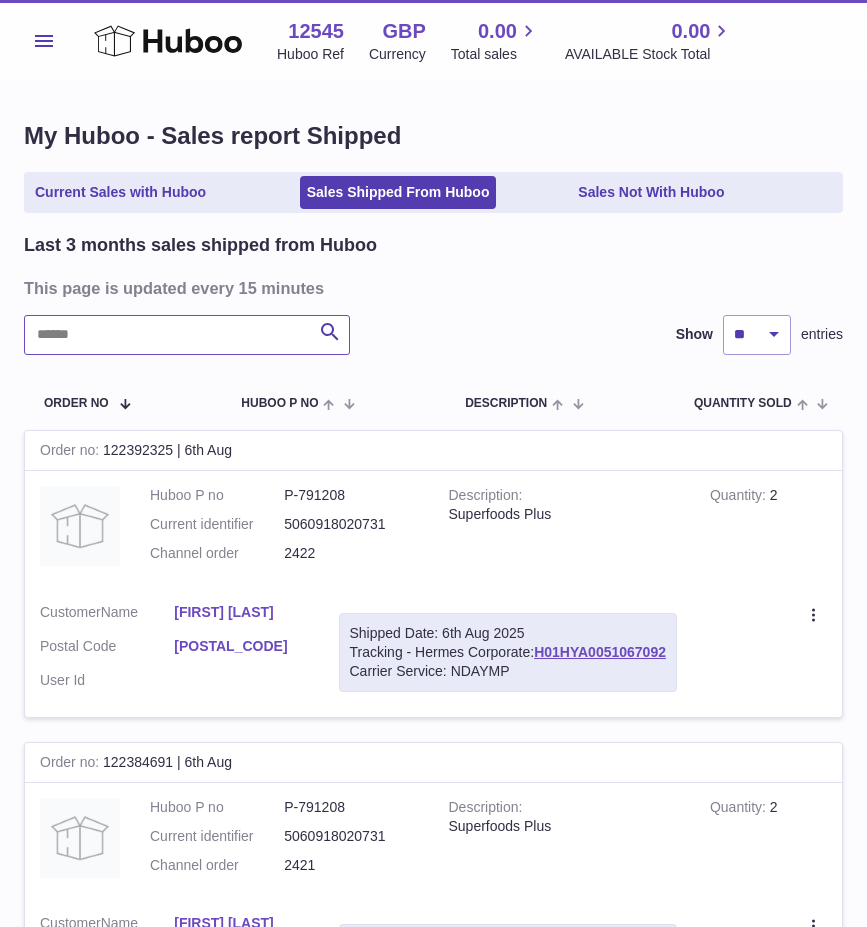 click at bounding box center (187, 335) 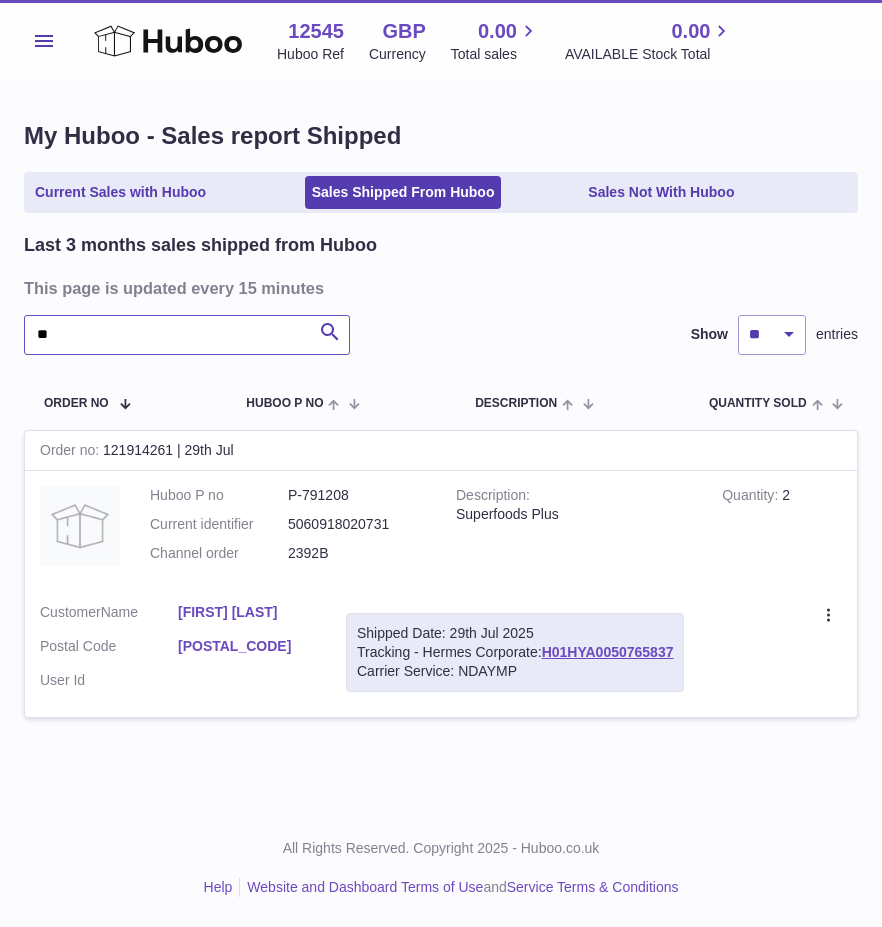 type on "*" 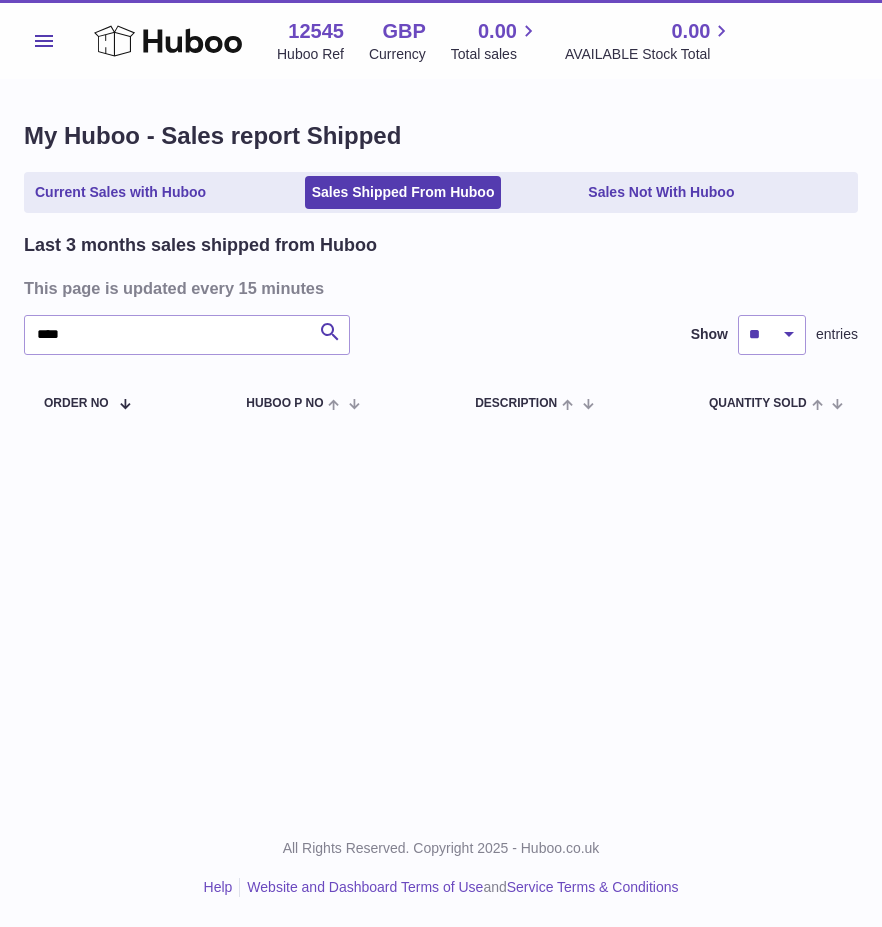 click on "Menu   Huboo     [NUMBER]   Huboo Ref    GBP   Currency   0.00     Total sales   0.00     AVAILABLE Stock Total   Currency   GBP   Total sales   0.00   AVAILABLE Stock Total   0.00   My Huboo - Sales report Shipped
Current Sales with Huboo
Sales Shipped From Huboo
Sales Not With Huboo
Last 3 months sales shipped from Huboo     This page is updated every 15 minutes   ****     Search
Show
** ** **
entries
Order No       Huboo P no       Description       Quantity Sold
Customer
Tracking" at bounding box center [441, 404] 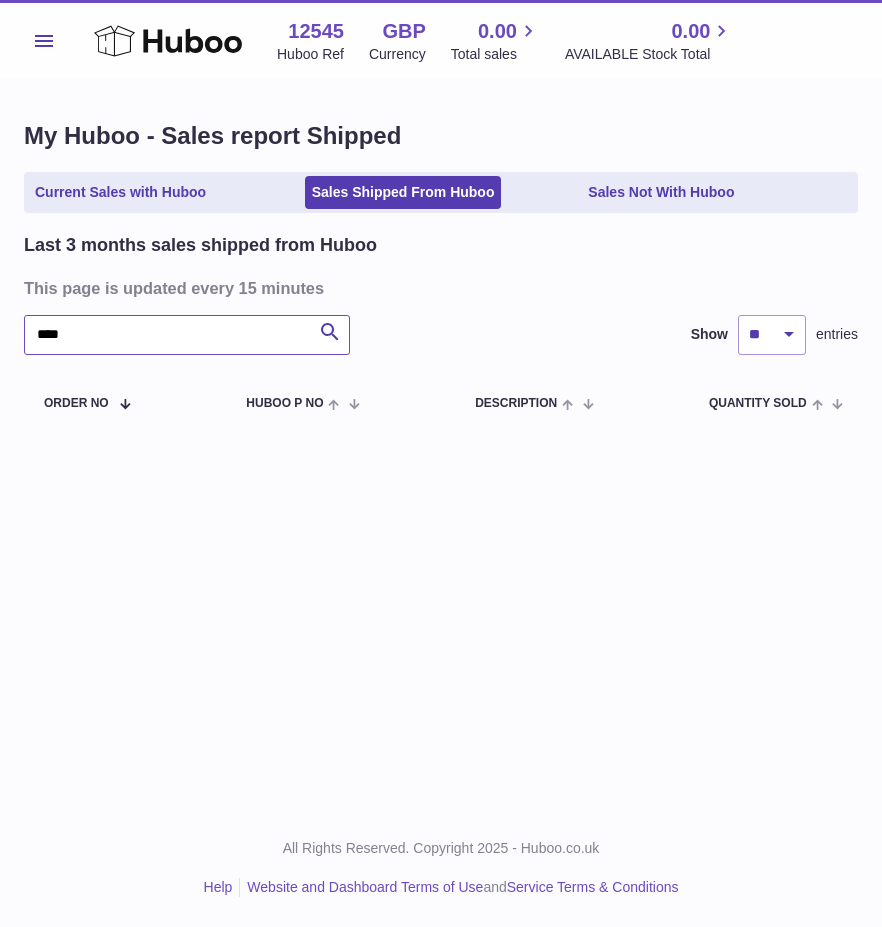 click on "****" at bounding box center (187, 335) 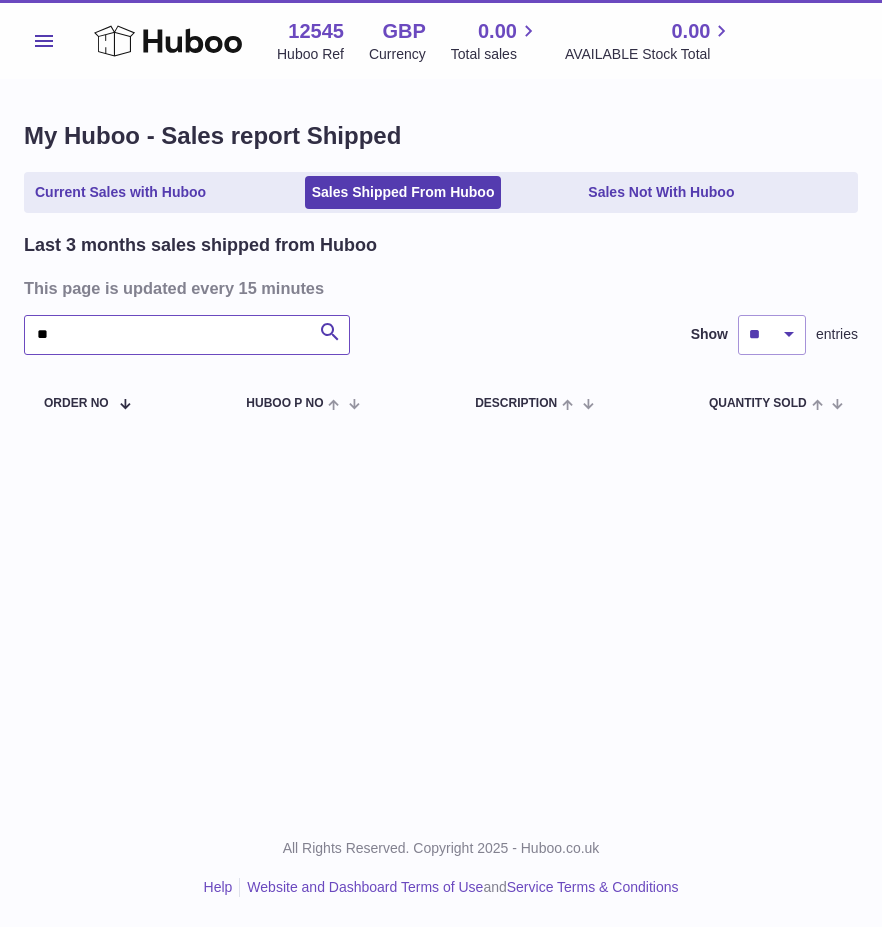 type on "*" 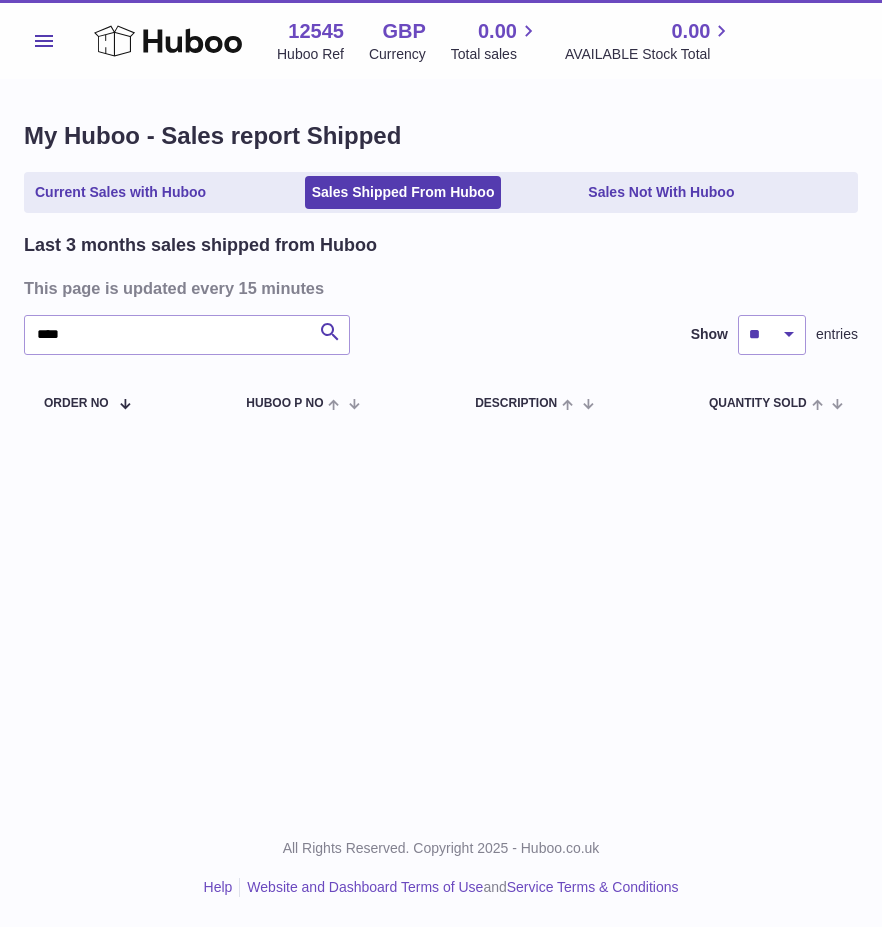 click on "Menu   Huboo     [NUMBER]   Huboo Ref    GBP   Currency   0.00     Total sales   0.00     AVAILABLE Stock Total   Currency   GBP   Total sales   0.00   AVAILABLE Stock Total   0.00   My Huboo - Sales report Shipped
Current Sales with Huboo
Sales Shipped From Huboo
Sales Not With Huboo
Last 3 months sales shipped from Huboo     This page is updated every 15 minutes   ****     Search
Show
** ** **
entries
Order No       Huboo P no       Description       Quantity Sold
Customer
Tracking" at bounding box center [441, 404] 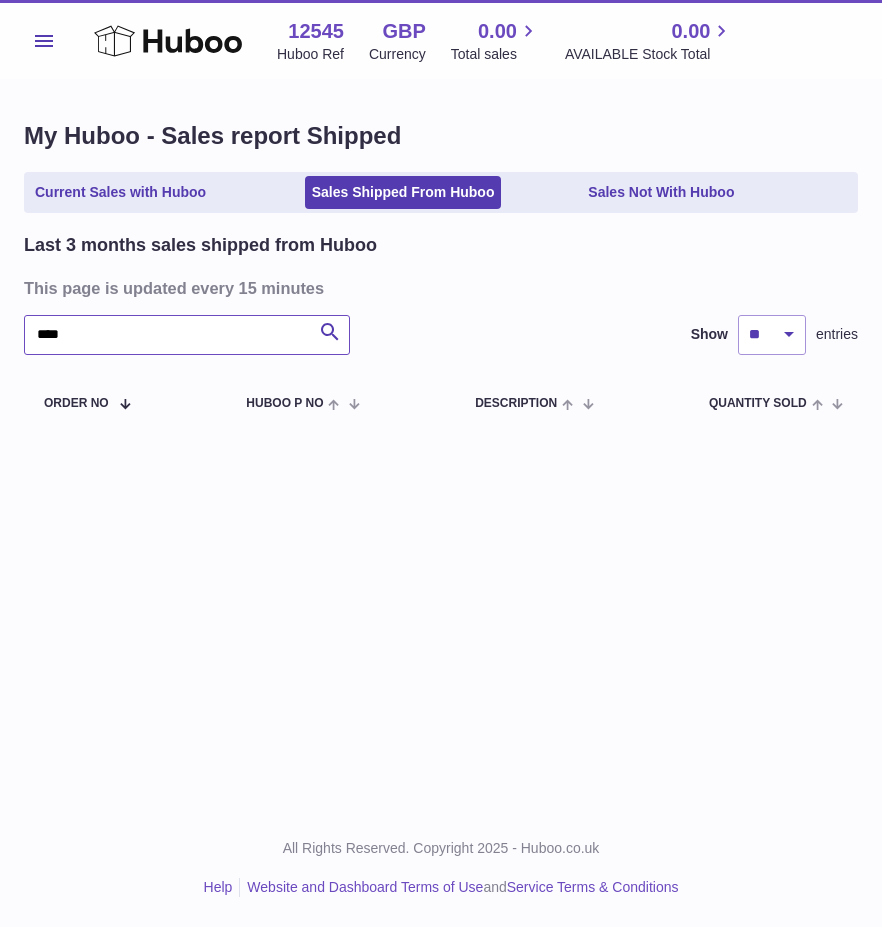 click on "****" at bounding box center (187, 335) 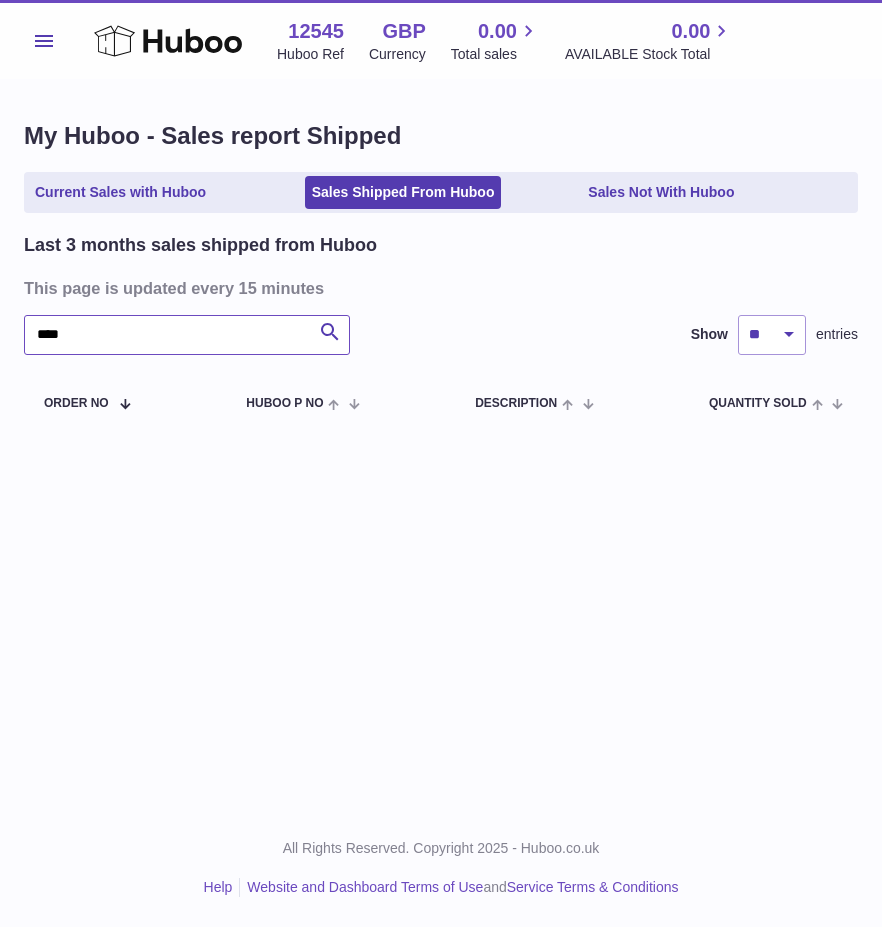 click on "****" at bounding box center (187, 335) 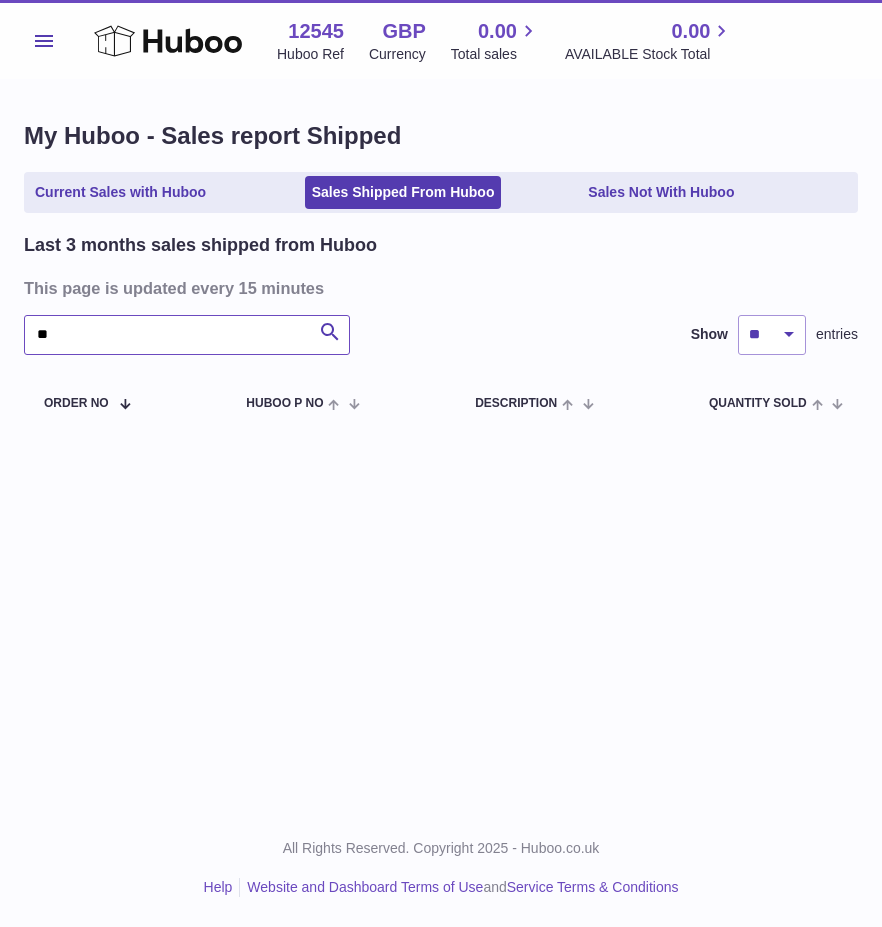 type on "*" 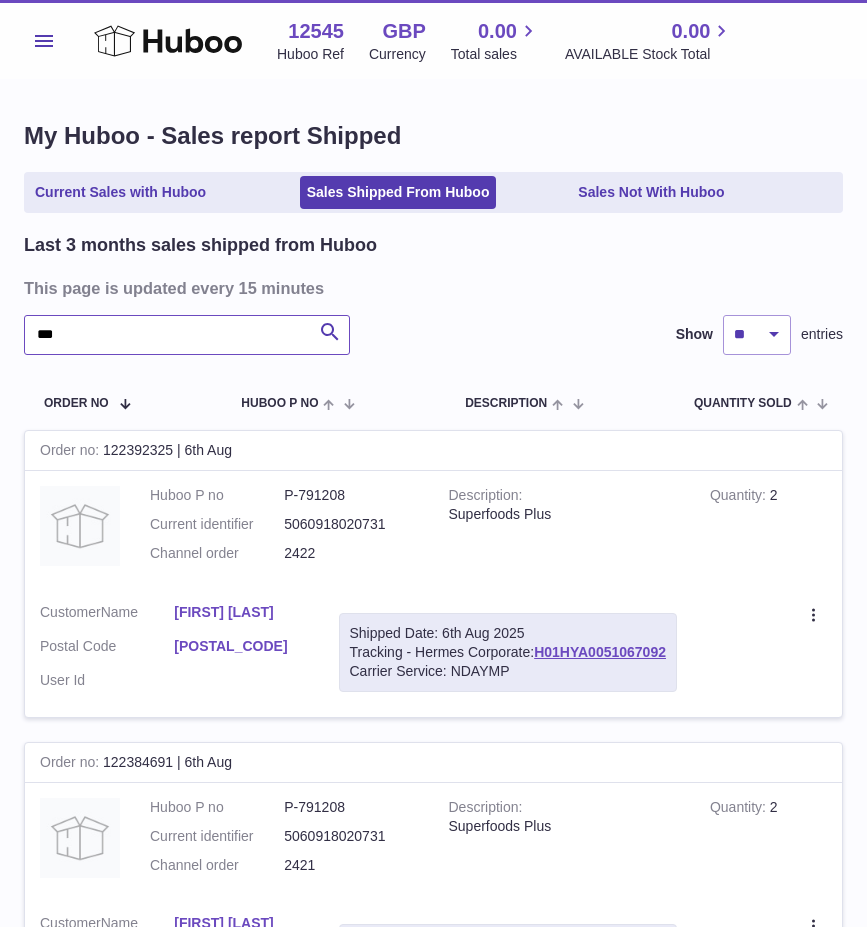 type on "****" 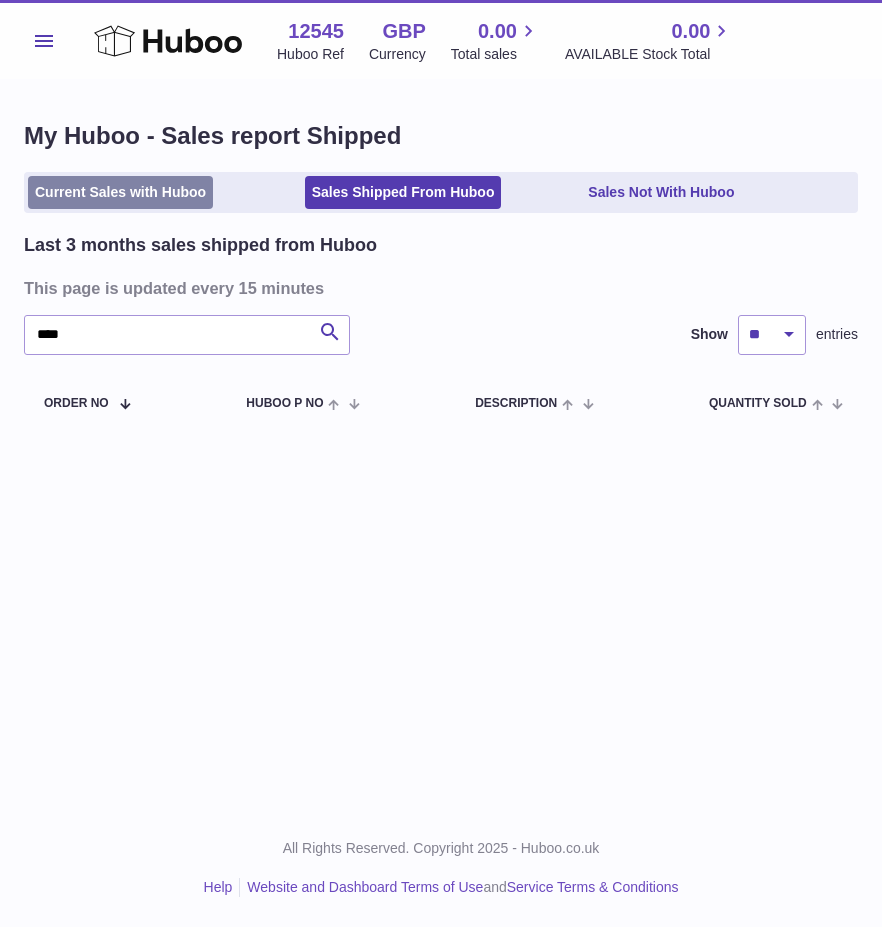 click on "Current Sales with Huboo" at bounding box center (120, 192) 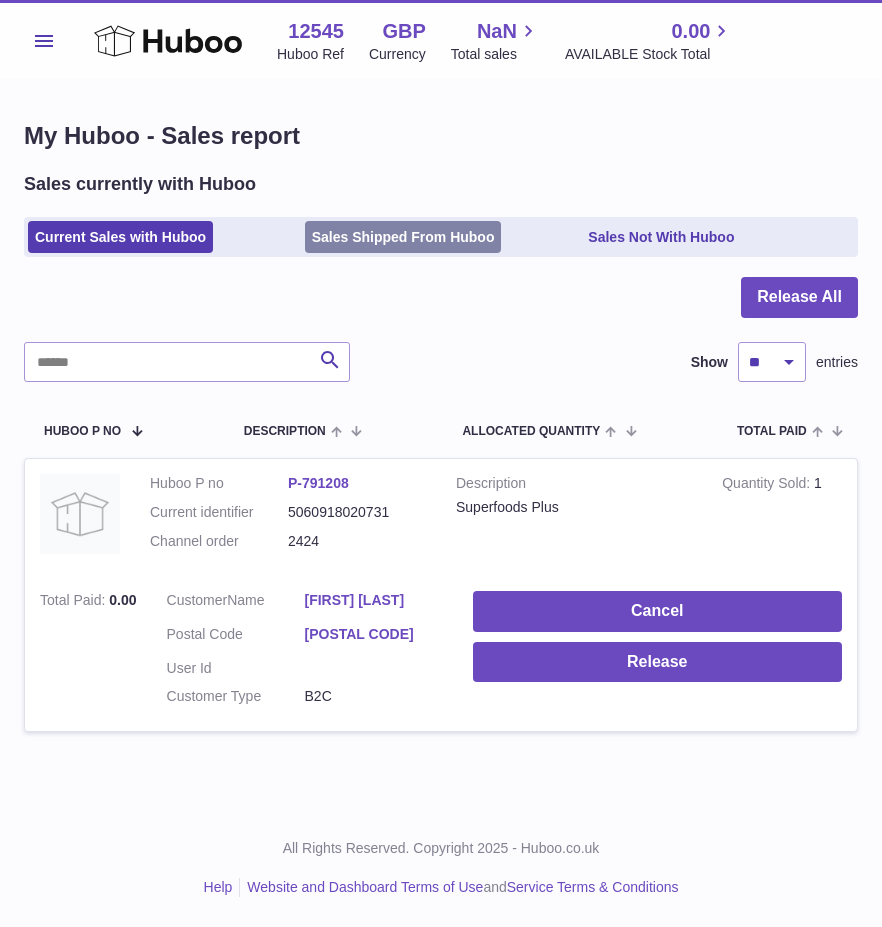 scroll, scrollTop: 0, scrollLeft: 0, axis: both 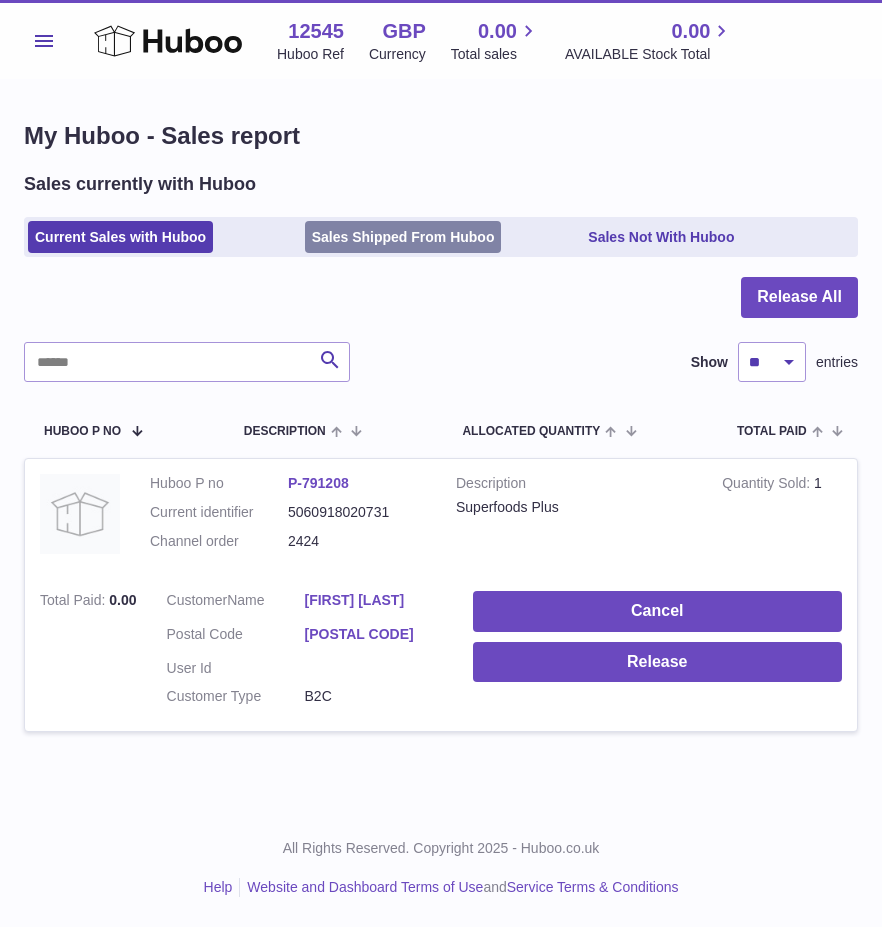 click on "Sales Shipped From Huboo" at bounding box center [403, 237] 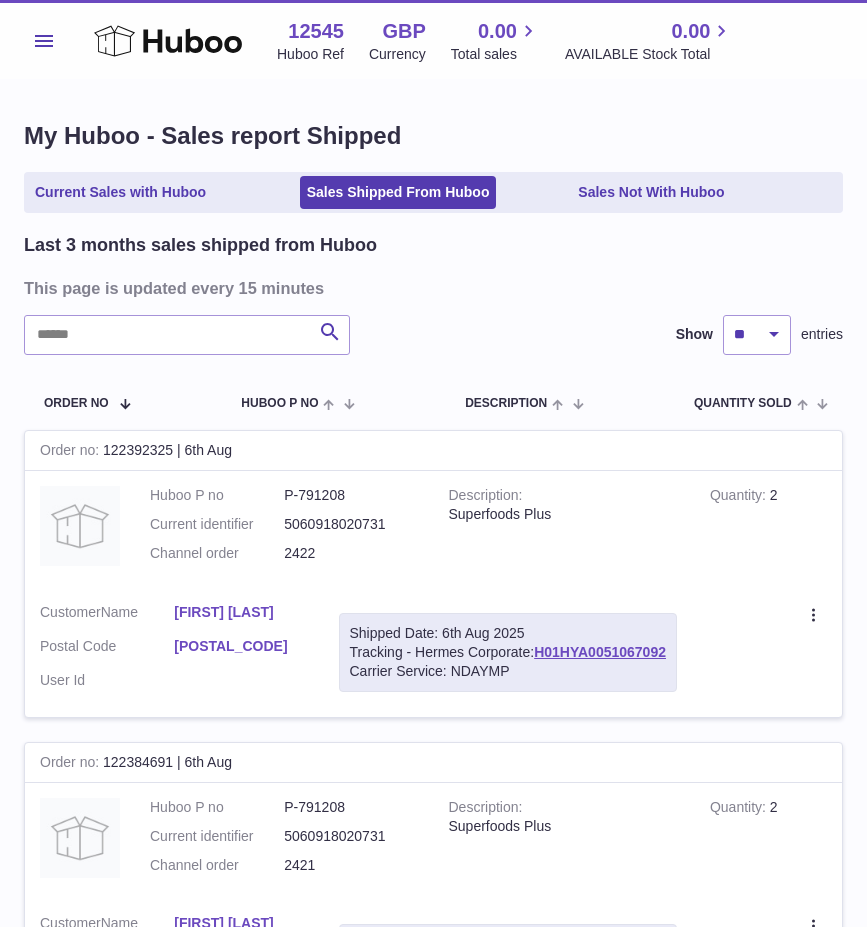scroll, scrollTop: 0, scrollLeft: 0, axis: both 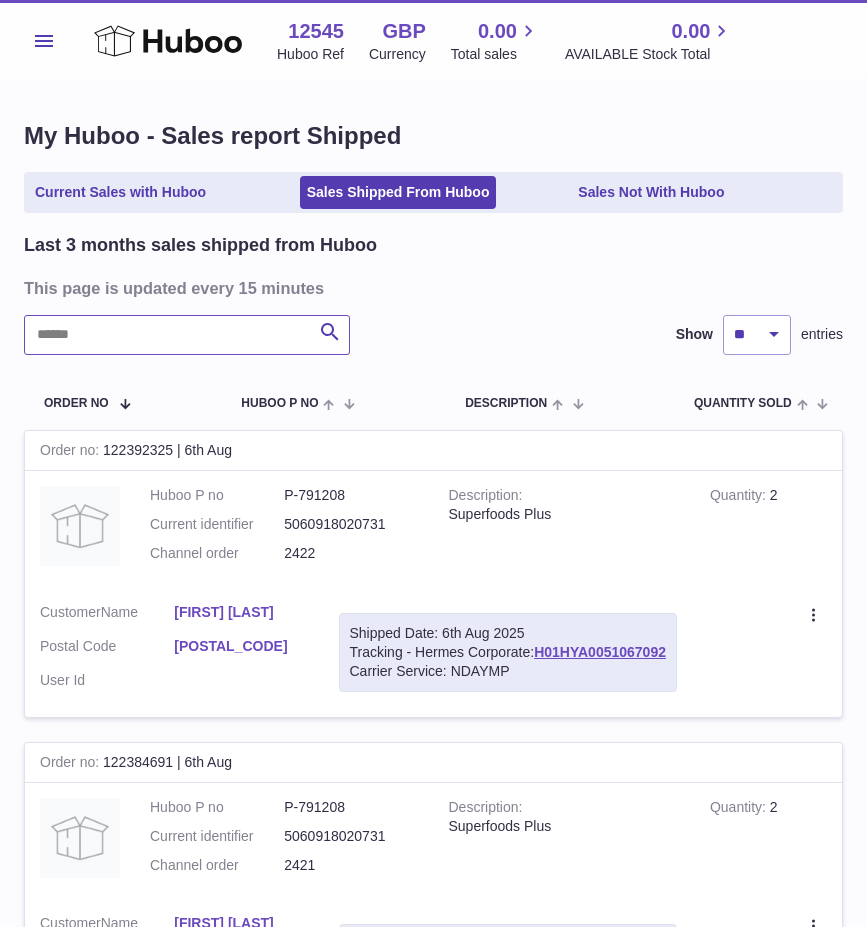 click at bounding box center (187, 335) 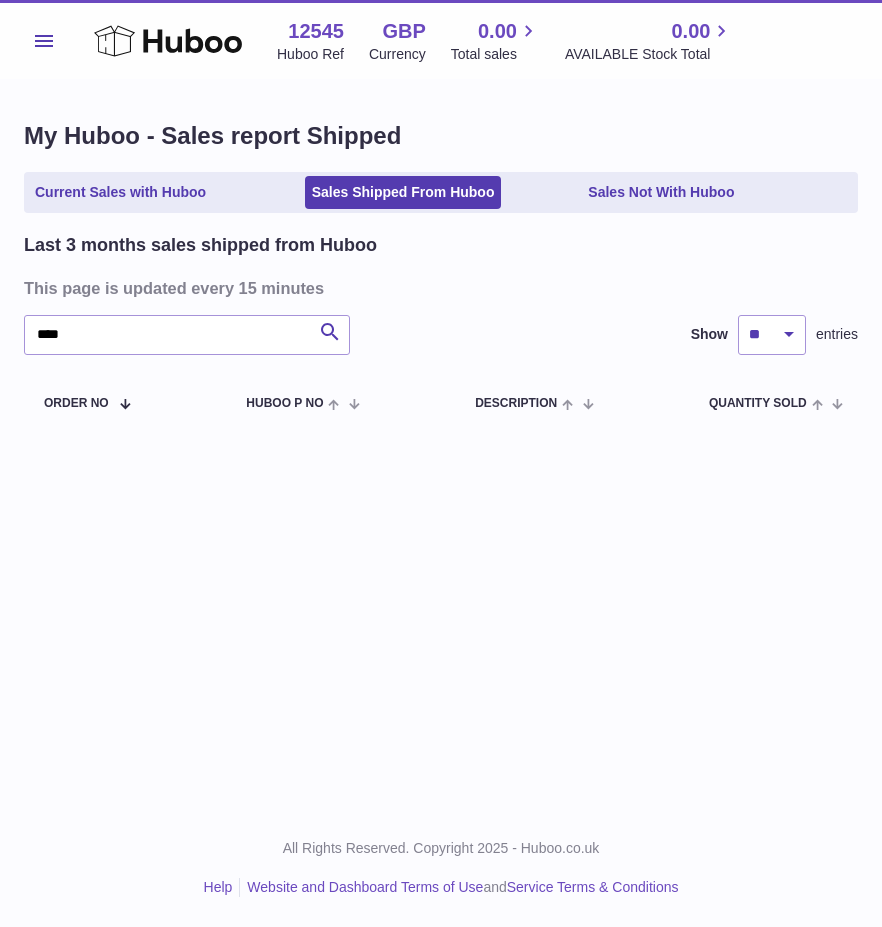 click on "Menu   Huboo     [NUMBER]   Huboo Ref    GBP   Currency   0.00     Total sales   0.00     AVAILABLE Stock Total   Currency   GBP   Total sales   0.00   AVAILABLE Stock Total   0.00   My Huboo - Sales report Shipped
Current Sales with Huboo
Sales Shipped From Huboo
Sales Not With Huboo
Last 3 months sales shipped from Huboo     This page is updated every 15 minutes   ****     Search
Show
** ** **
entries
Order No       Huboo P no       Description       Quantity Sold
Customer
Tracking" at bounding box center (441, 404) 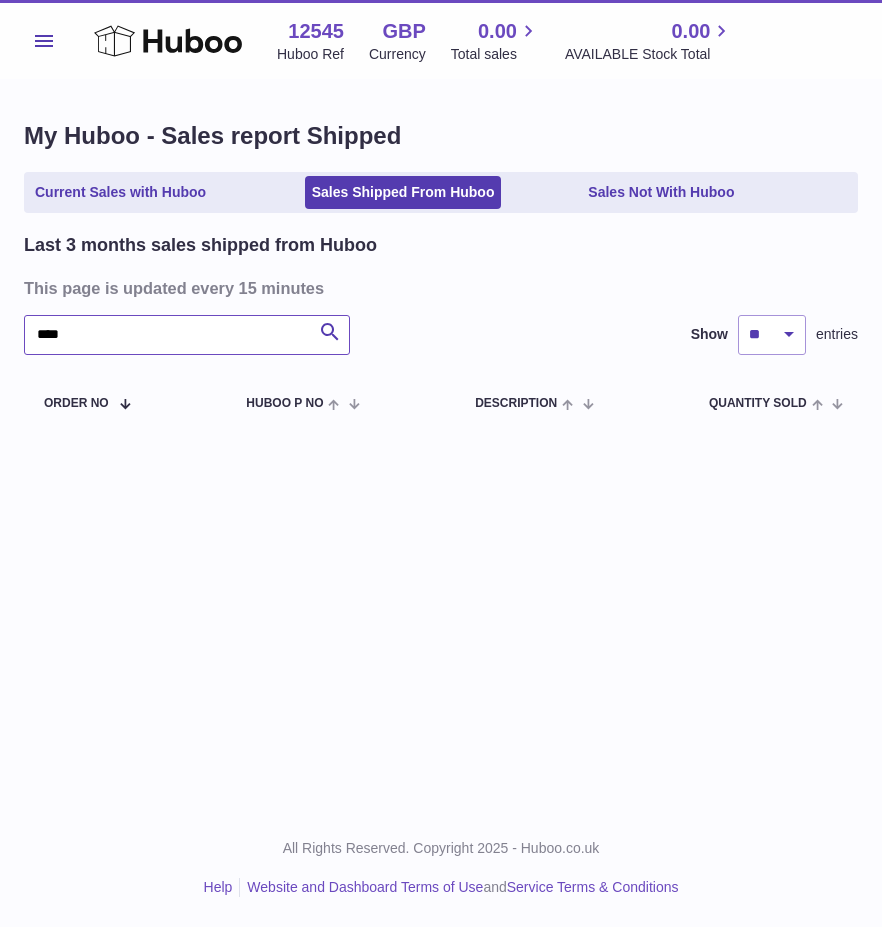 click on "****" at bounding box center (187, 335) 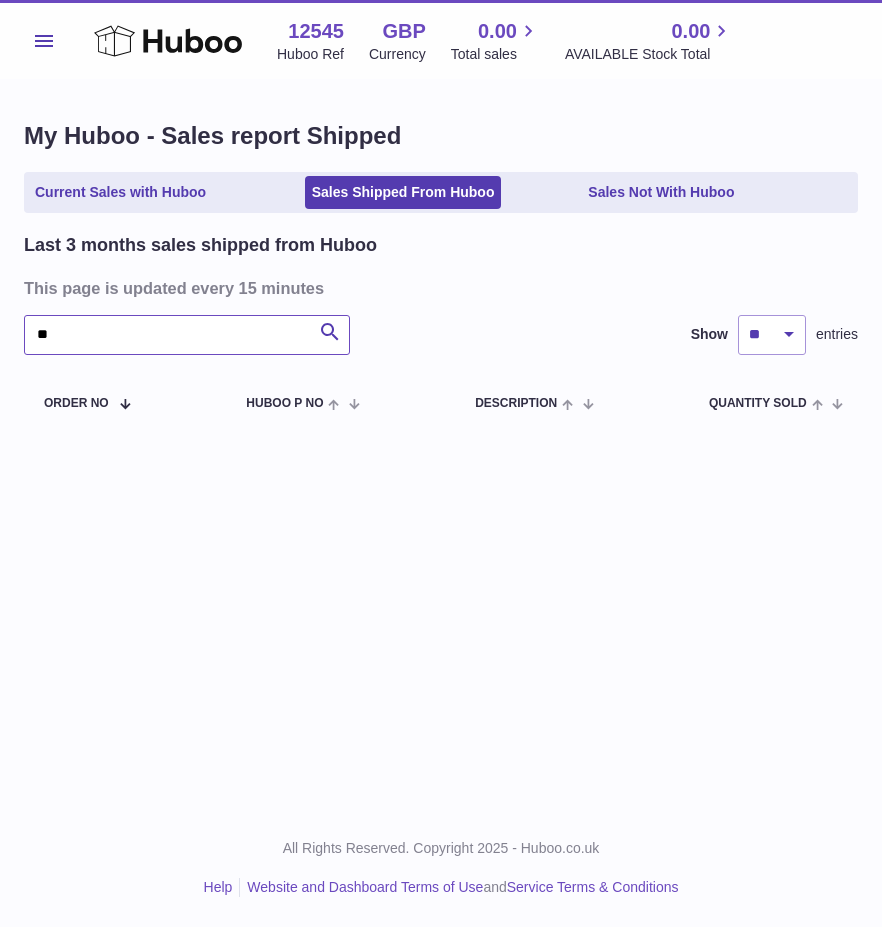 type on "*" 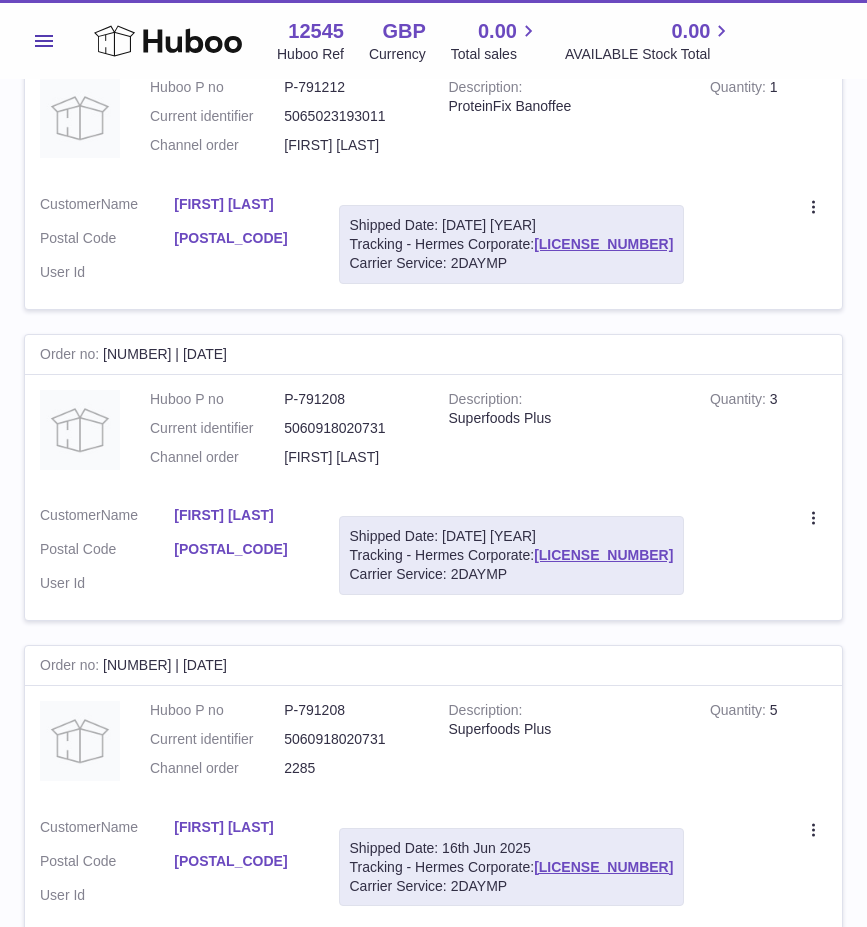 scroll, scrollTop: 400, scrollLeft: 0, axis: vertical 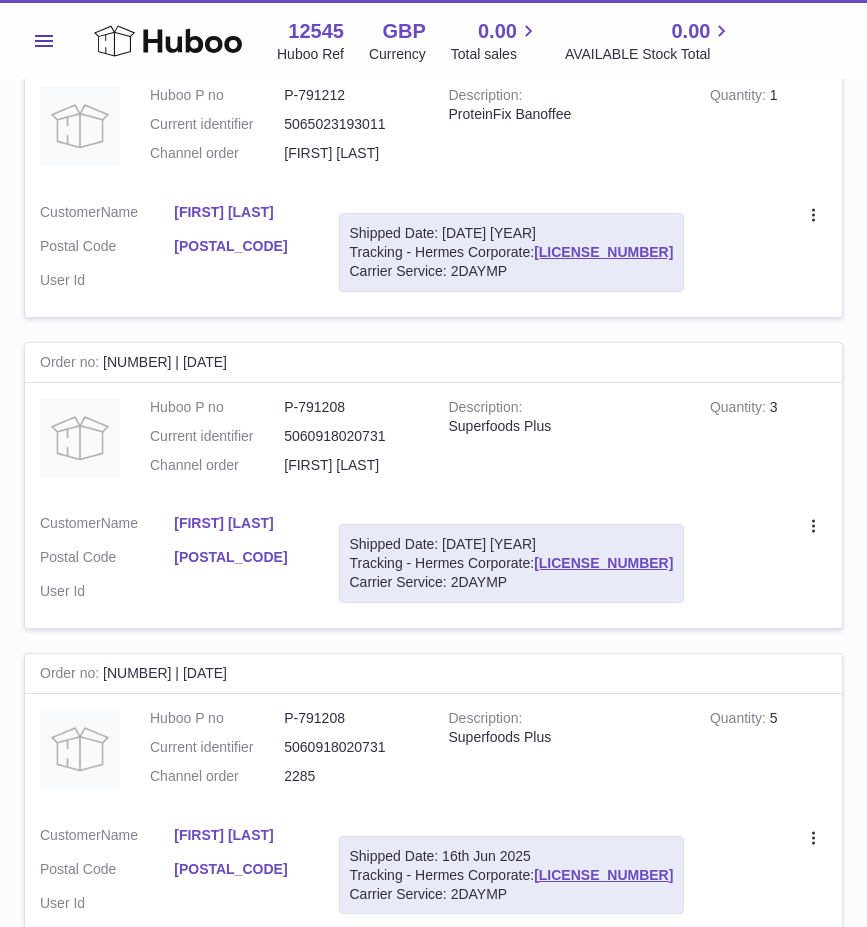 type on "******" 